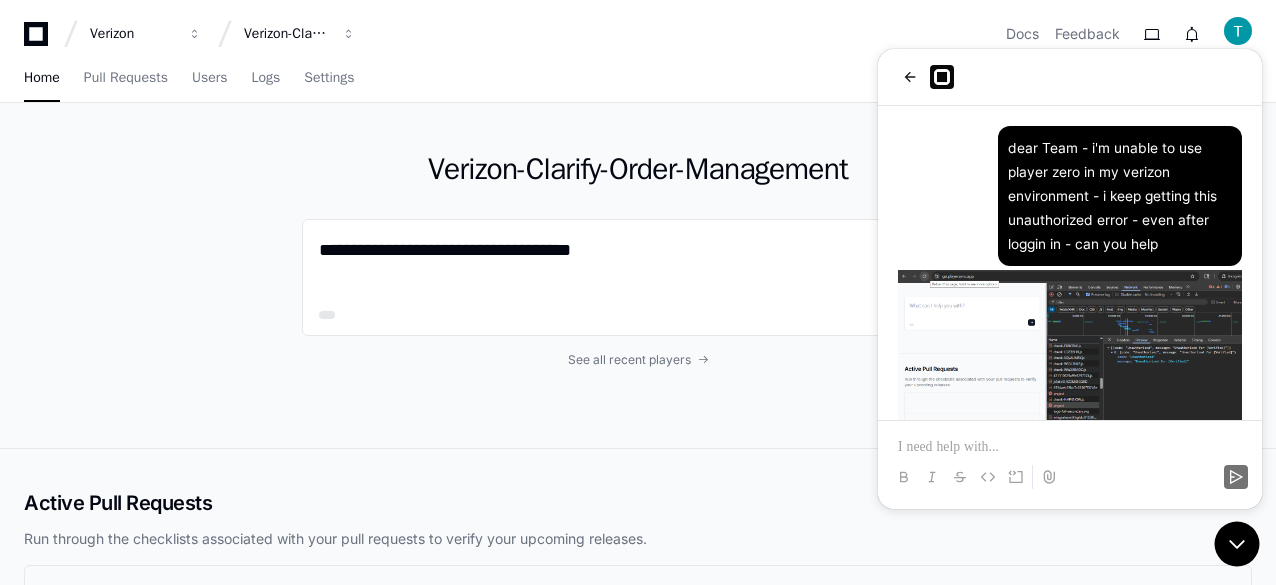 scroll, scrollTop: 0, scrollLeft: 0, axis: both 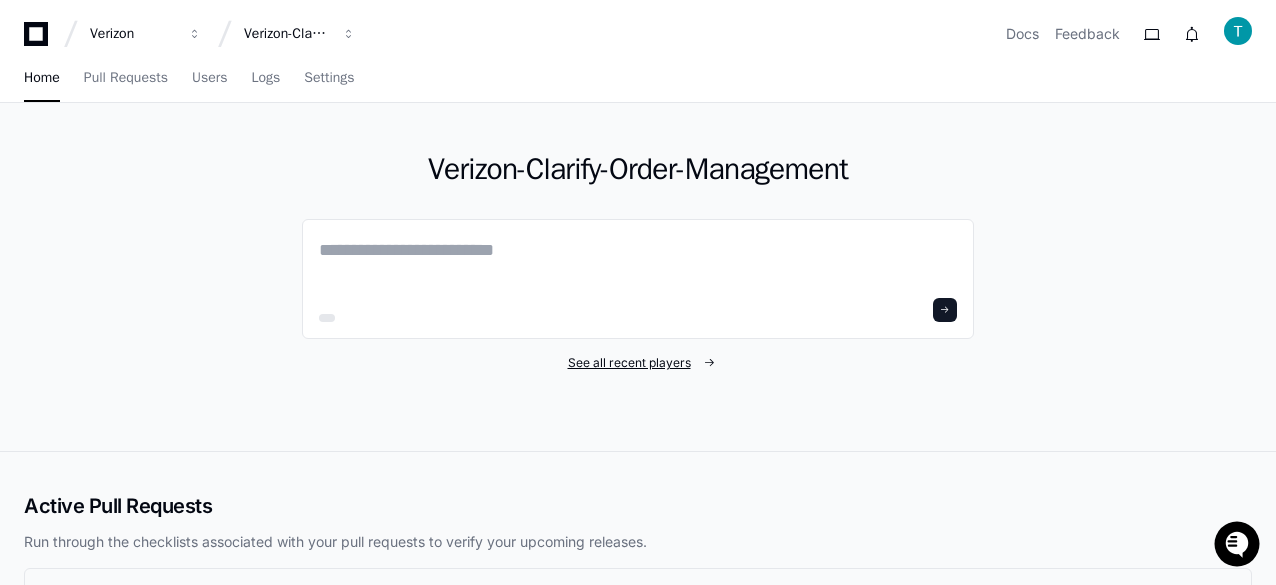 click on "See all recent players" 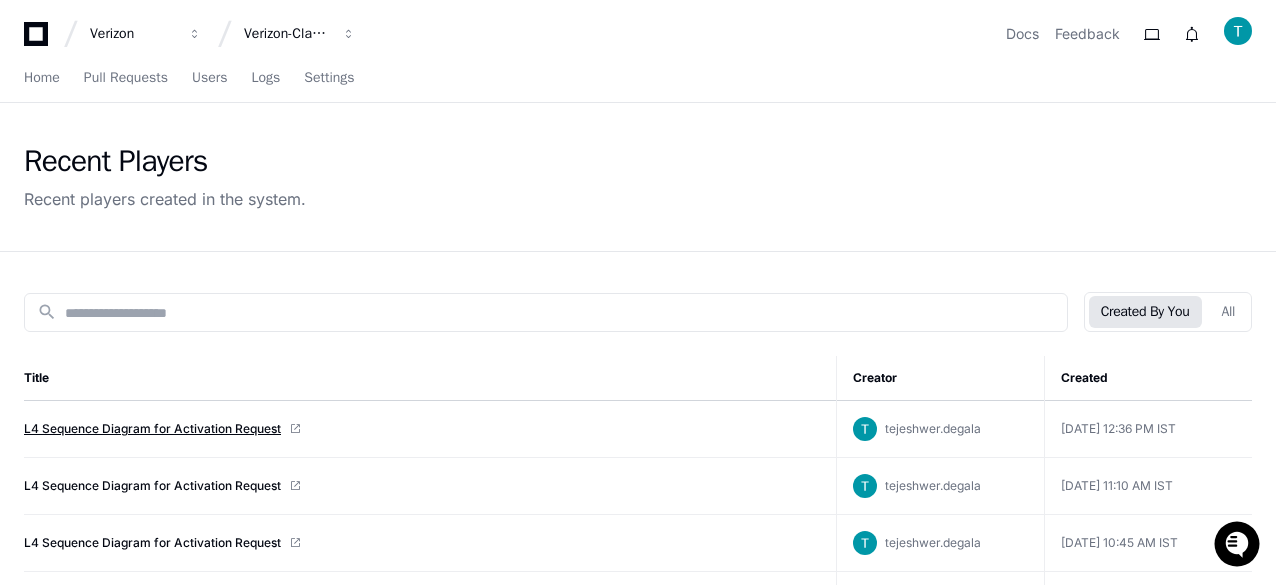 click on "L4 Sequence Diagram for Activation Request" 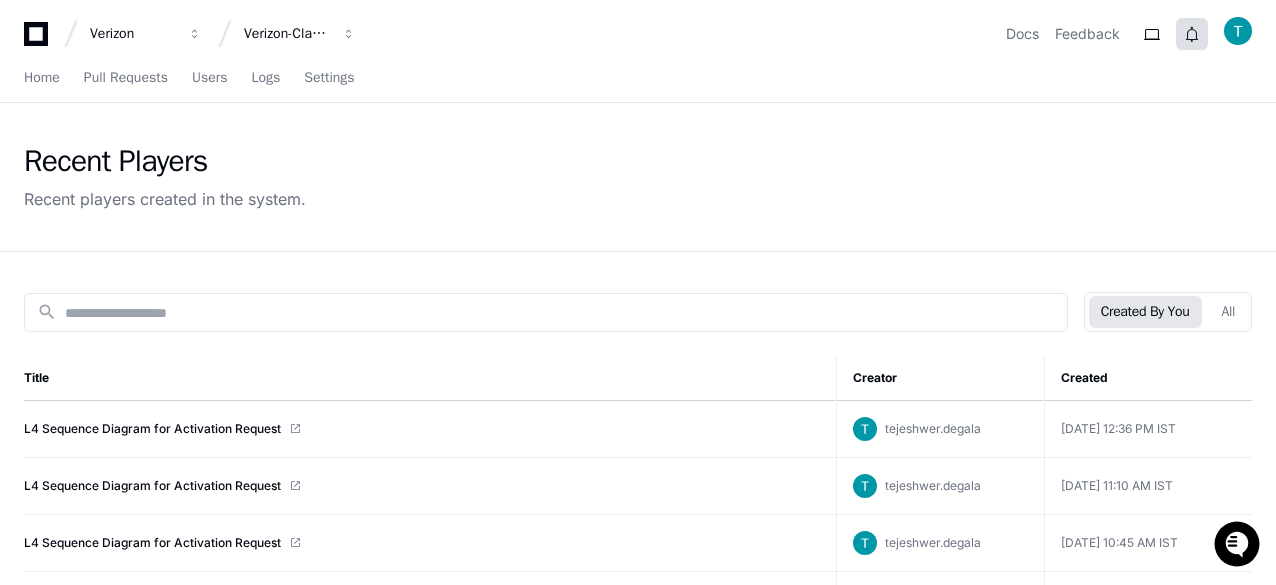 click at bounding box center [1192, 34] 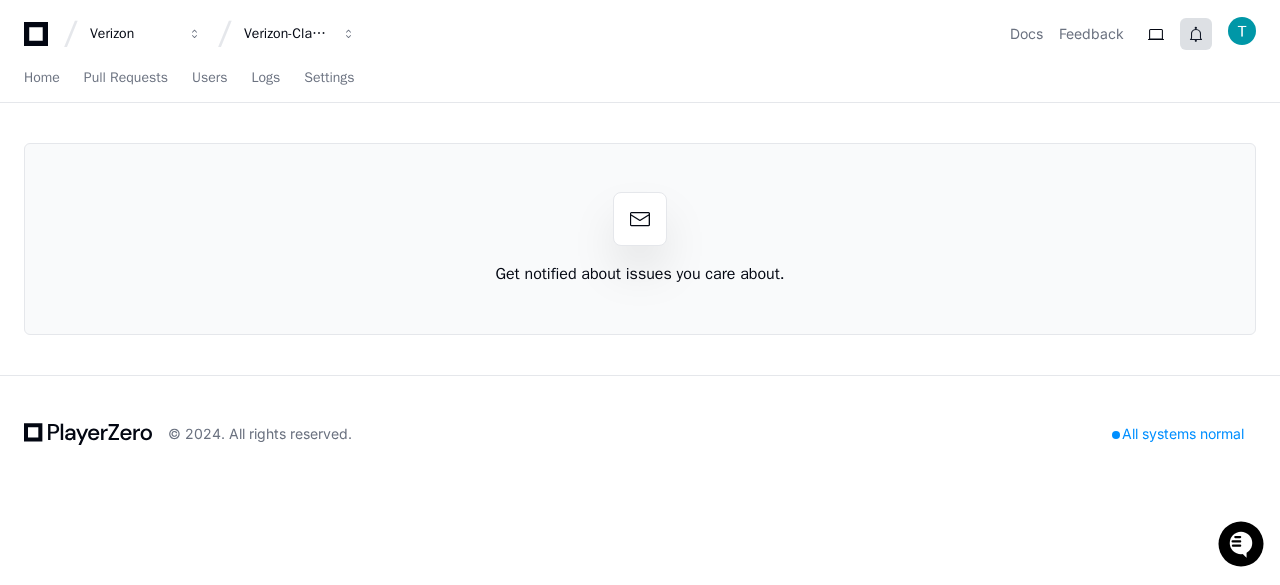 click at bounding box center (1196, 34) 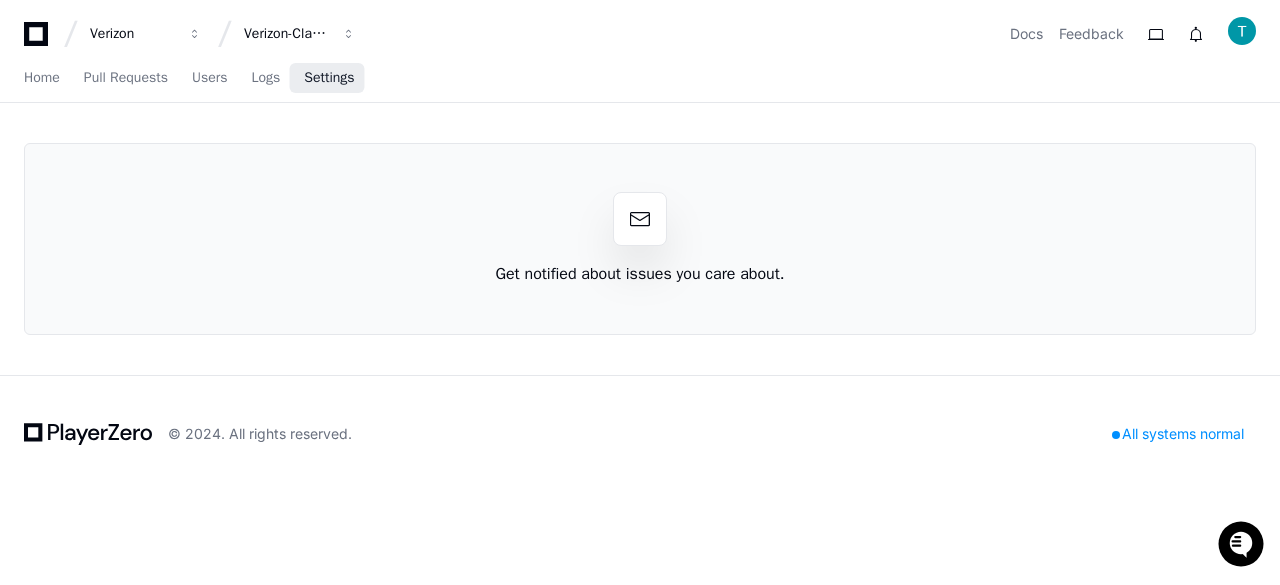 click on "Settings" at bounding box center [329, 78] 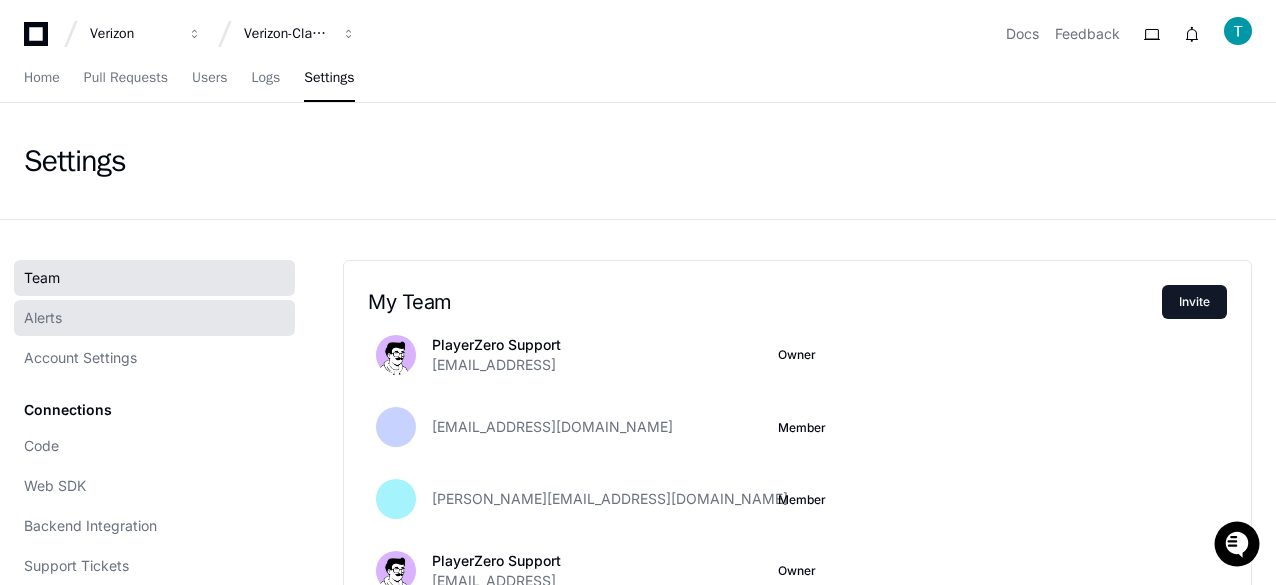 click on "Alerts" 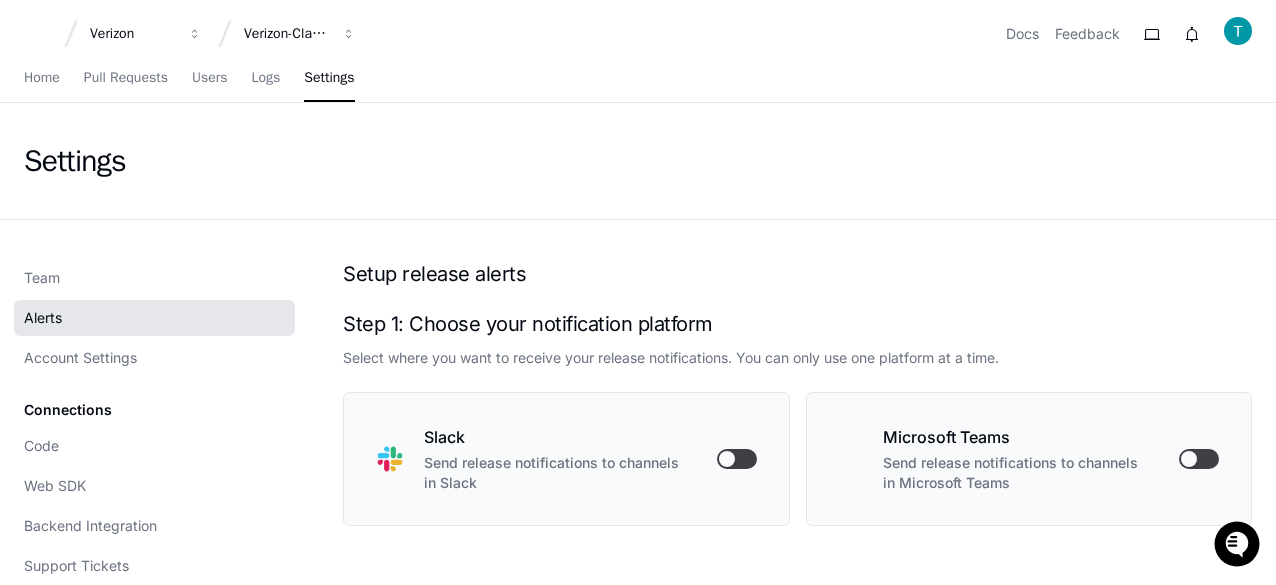 scroll, scrollTop: 100, scrollLeft: 0, axis: vertical 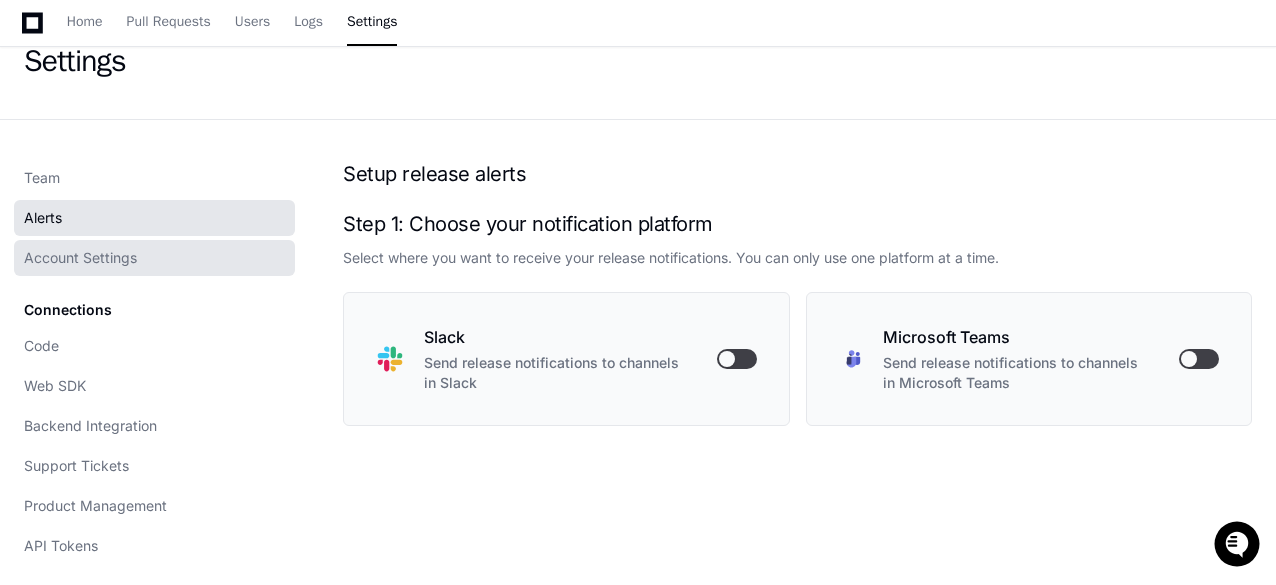 click on "Account Settings" 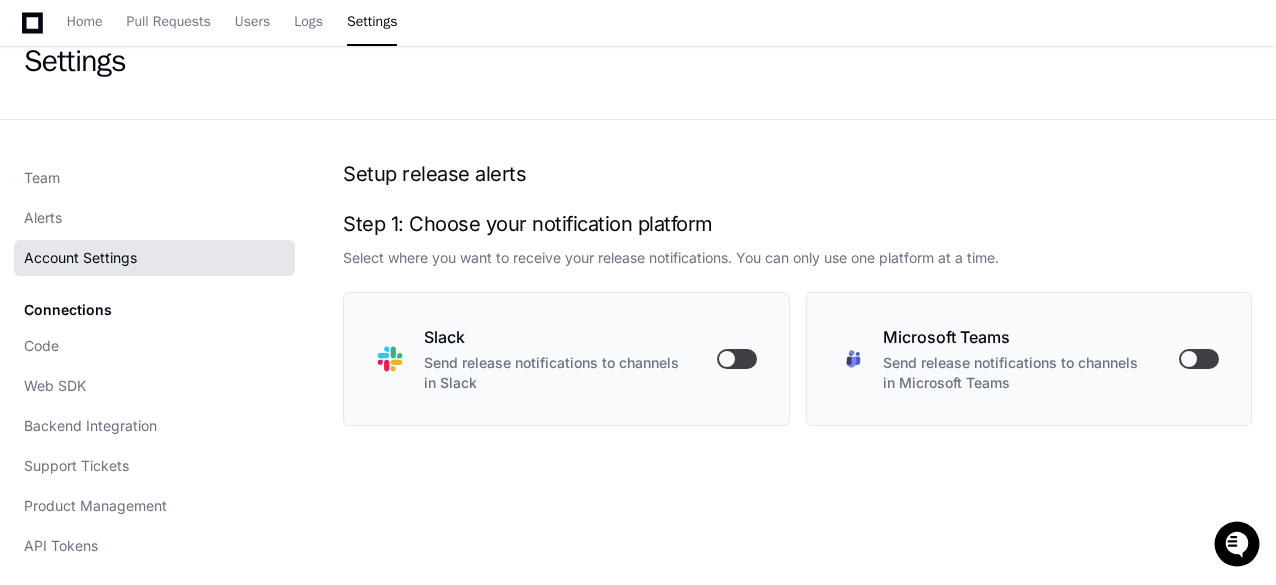 scroll, scrollTop: 0, scrollLeft: 0, axis: both 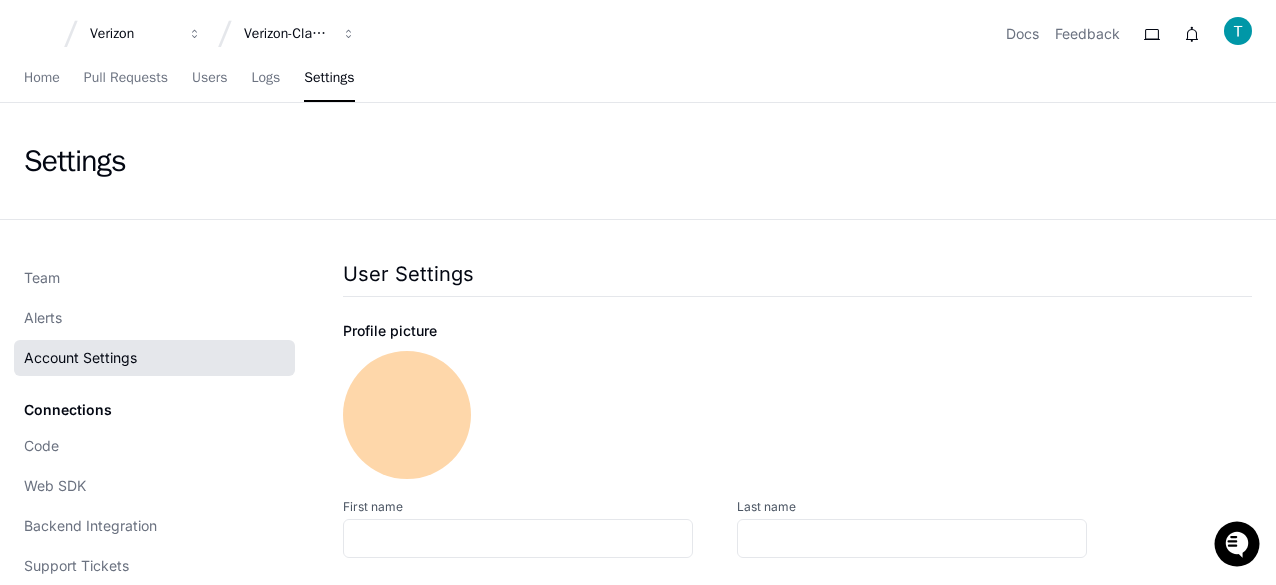 type on "*********" 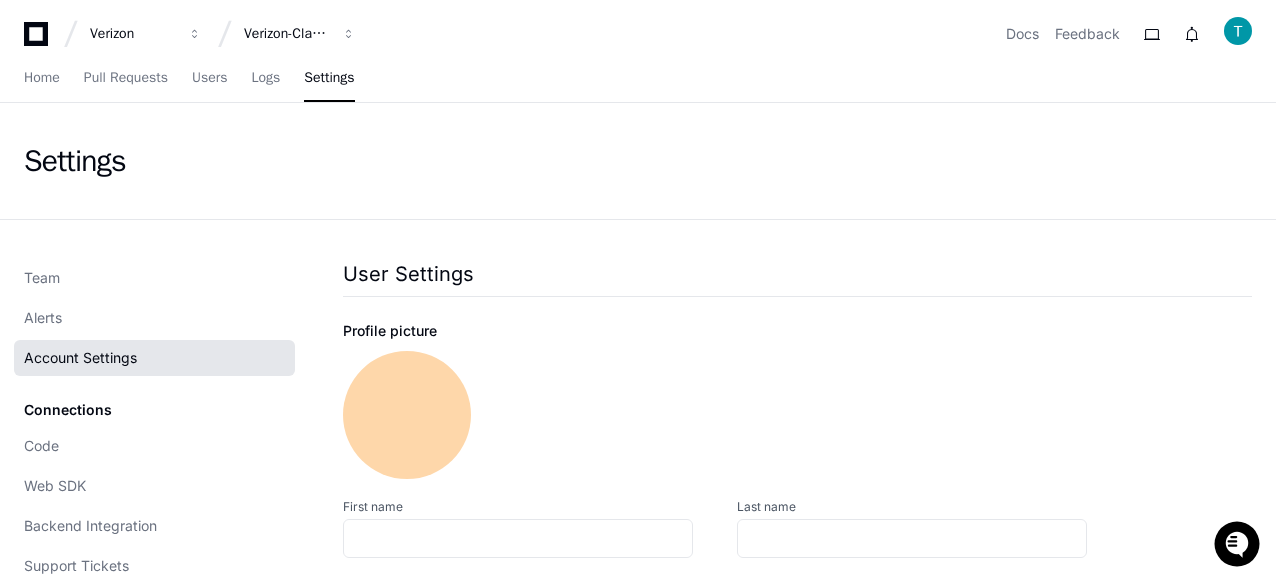 type on "******" 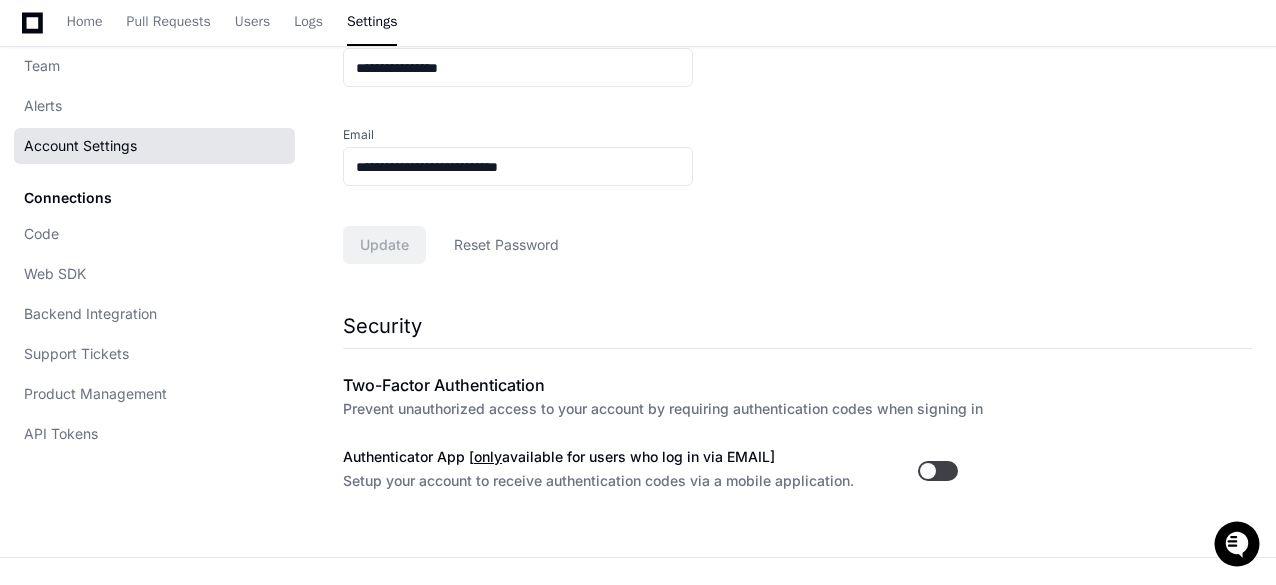 scroll, scrollTop: 600, scrollLeft: 0, axis: vertical 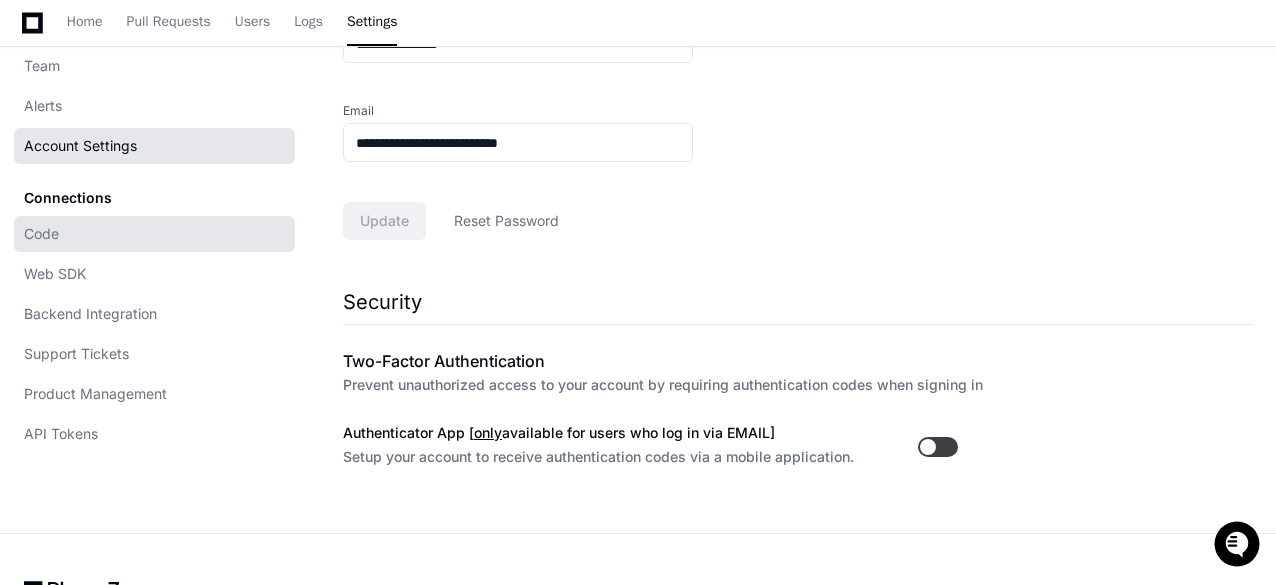 click on "Code" 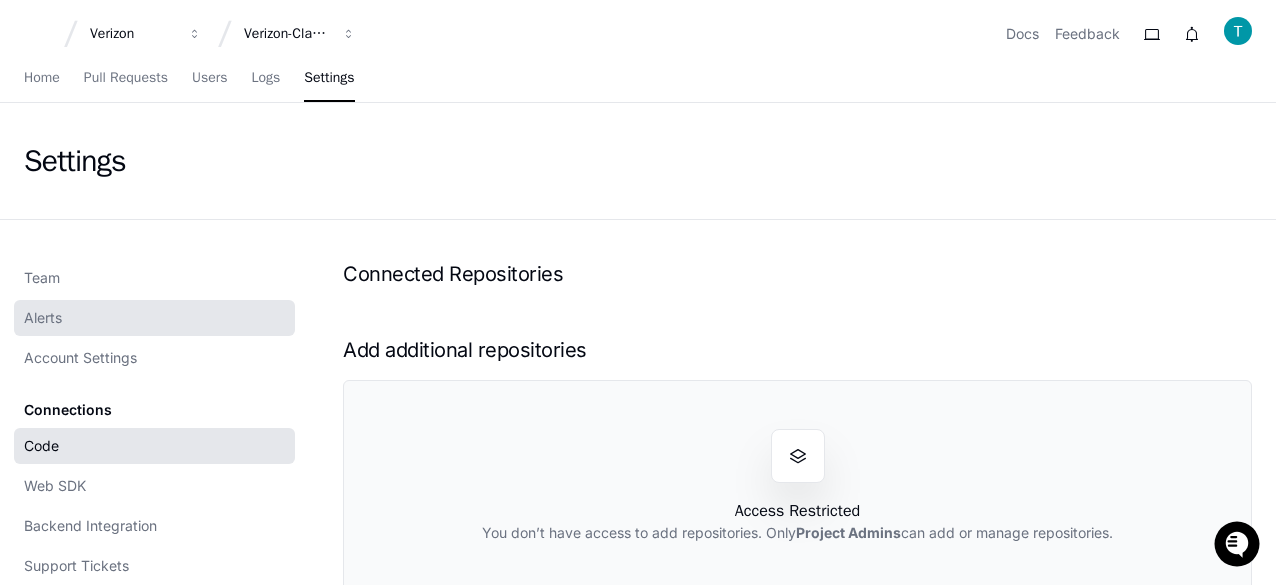scroll, scrollTop: 100, scrollLeft: 0, axis: vertical 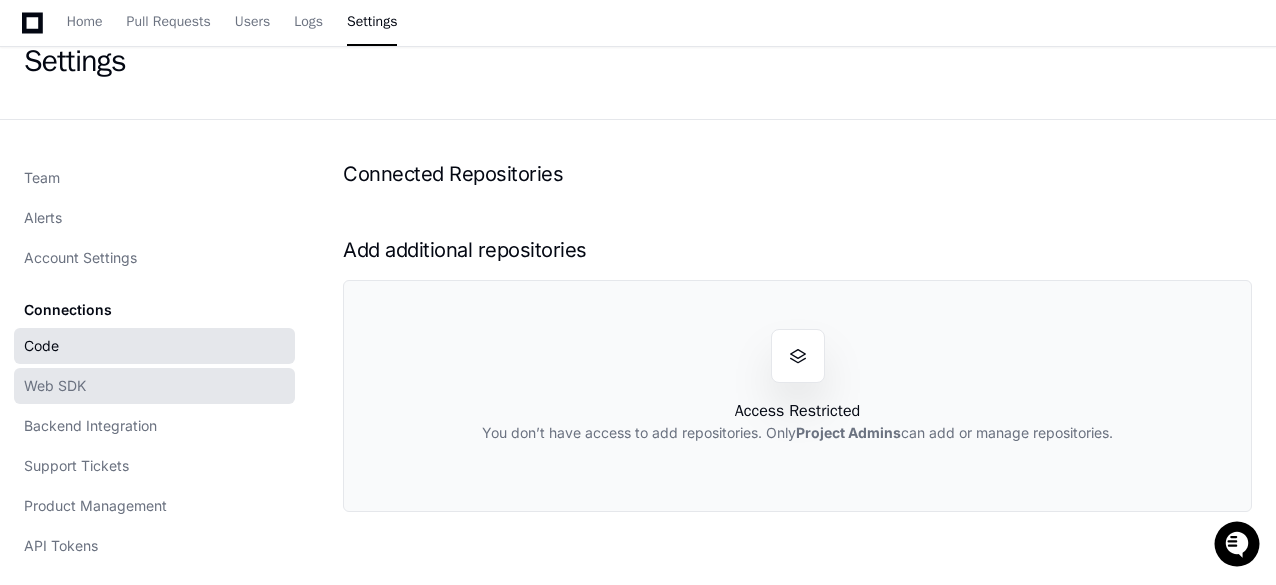click on "Web SDK" 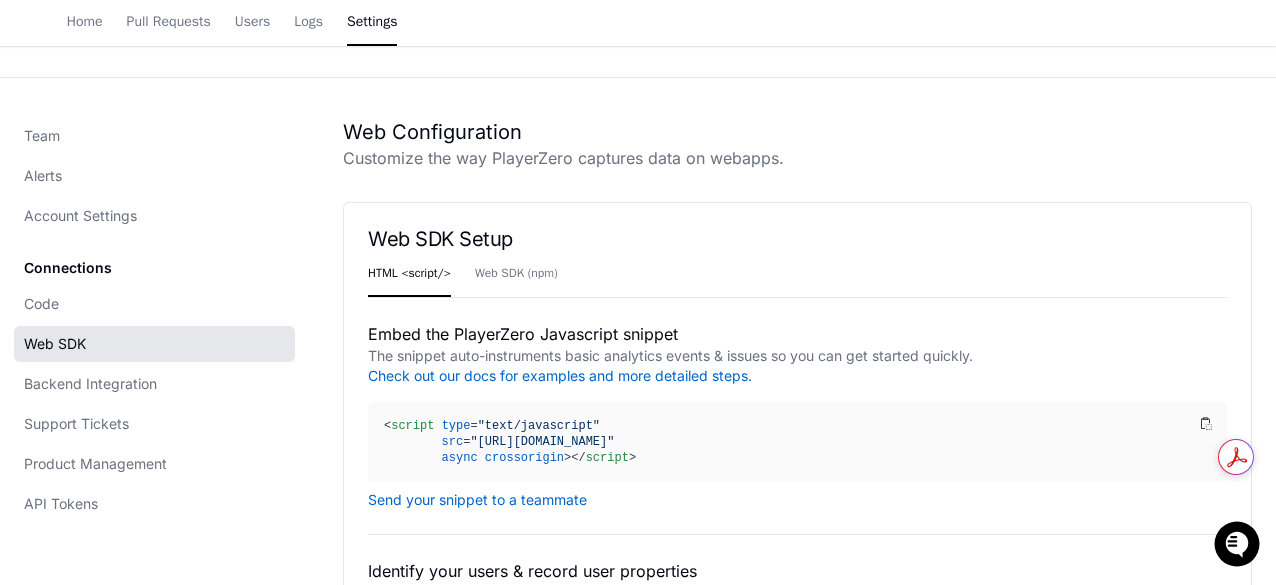 scroll, scrollTop: 200, scrollLeft: 0, axis: vertical 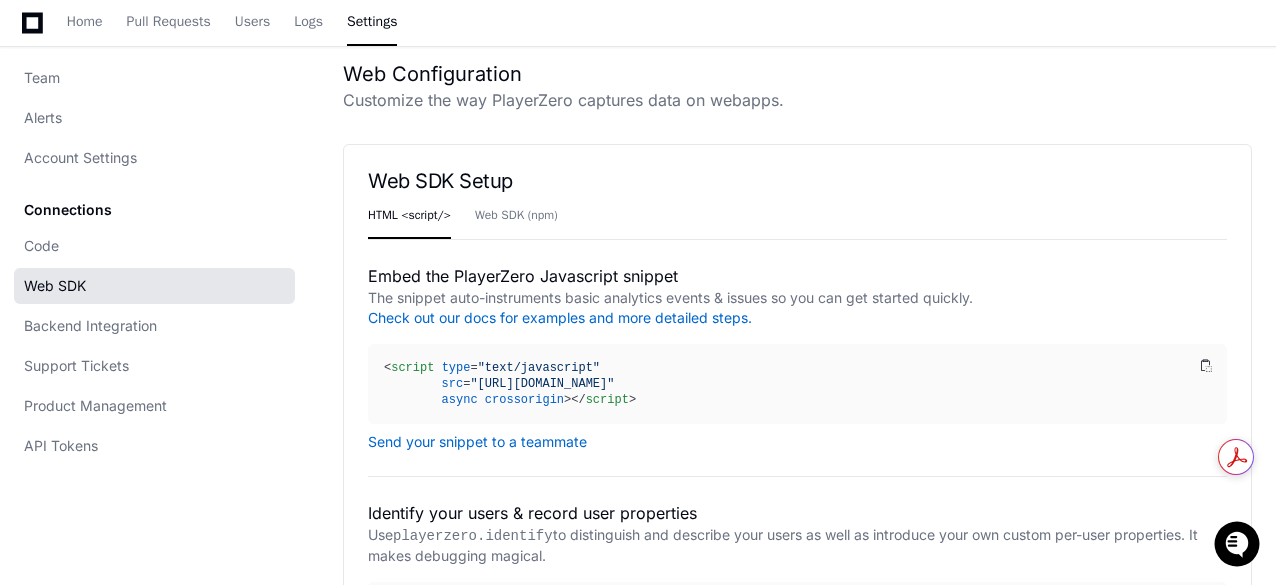 drag, startPoint x: 413, startPoint y: 278, endPoint x: 703, endPoint y: 278, distance: 290 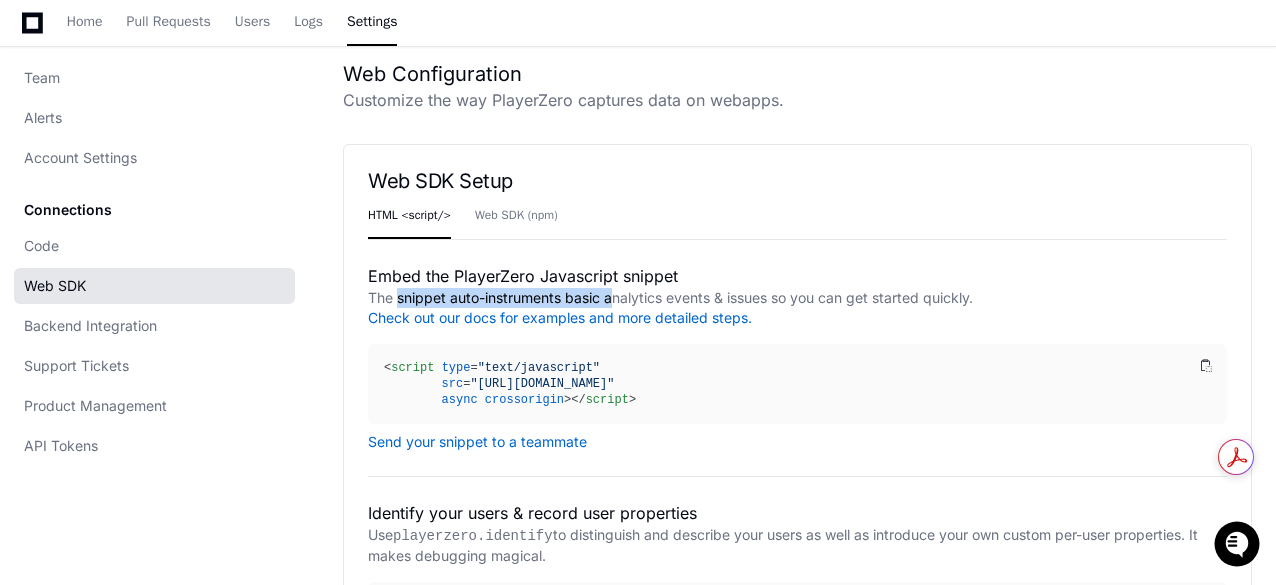 drag, startPoint x: 394, startPoint y: 295, endPoint x: 608, endPoint y: 297, distance: 214.00934 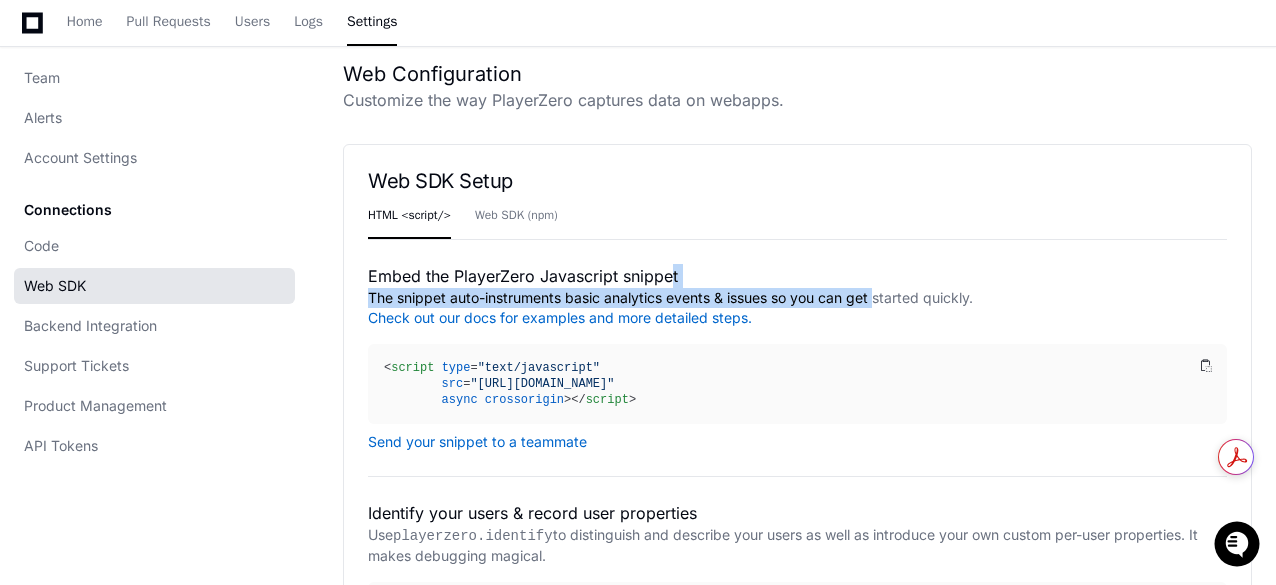 drag, startPoint x: 874, startPoint y: 299, endPoint x: 663, endPoint y: 285, distance: 211.46394 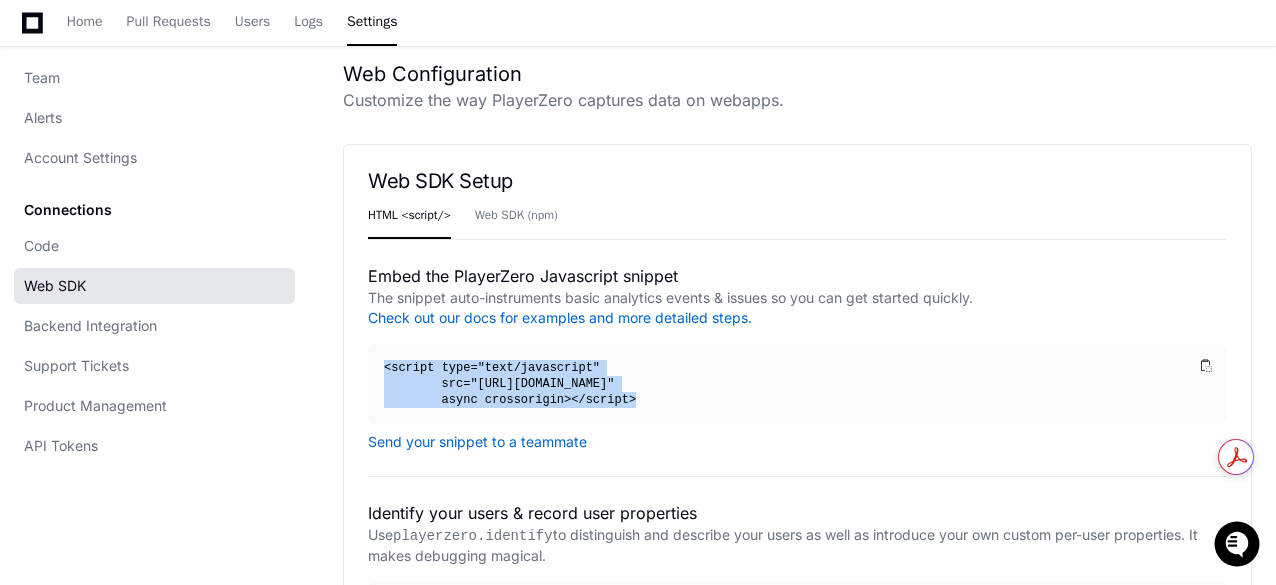 click on "< script   type = "text/javascript"
src = "https://go.playerzero.app/record/67f1488e750c426c929005e5"
async   crossorigin > </ script >" 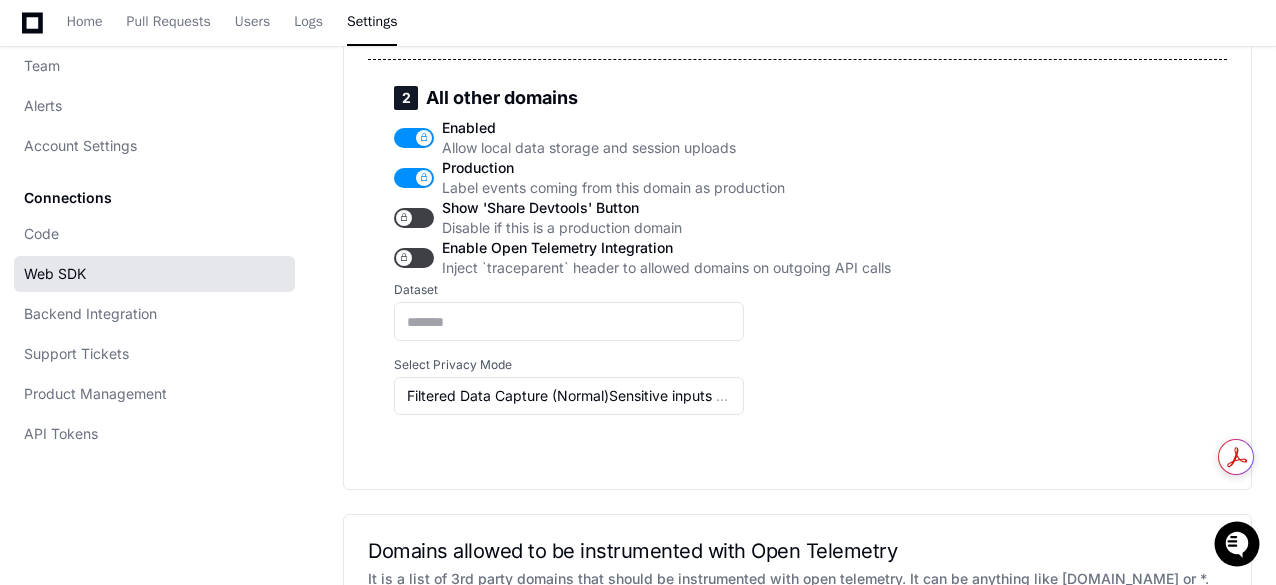 scroll, scrollTop: 1300, scrollLeft: 0, axis: vertical 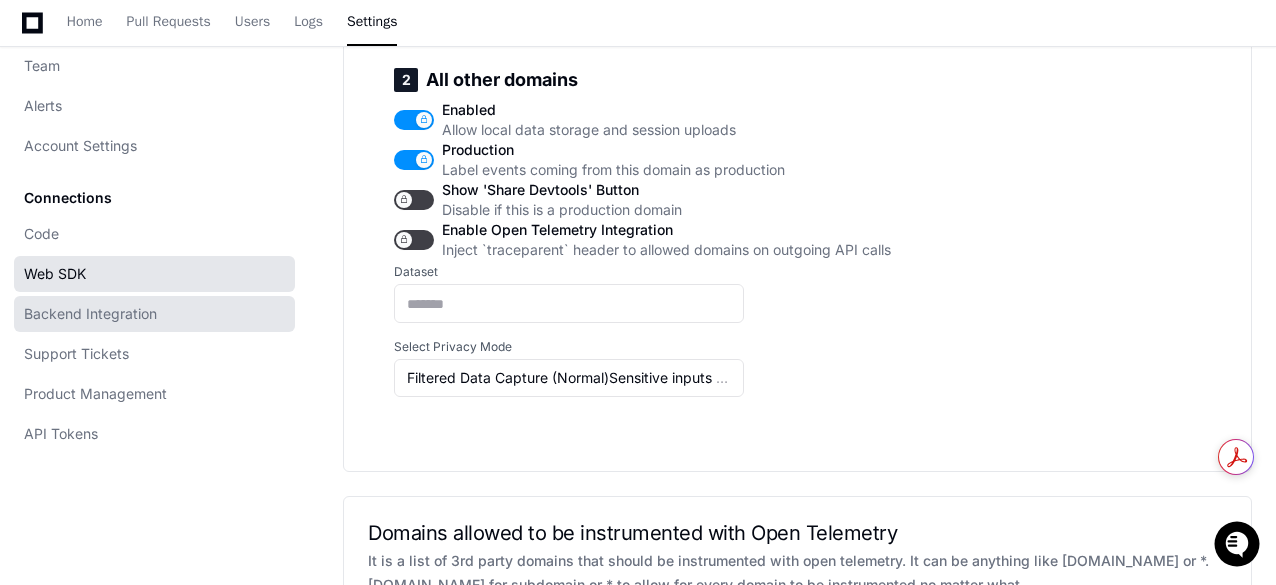 click on "Backend Integration" 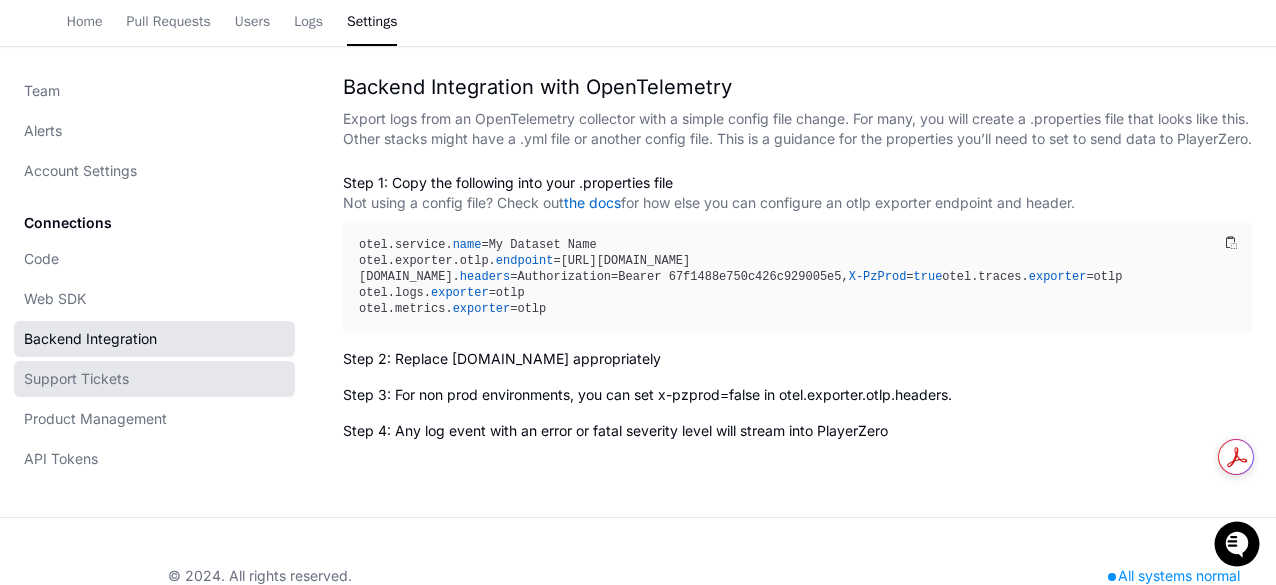 scroll, scrollTop: 200, scrollLeft: 0, axis: vertical 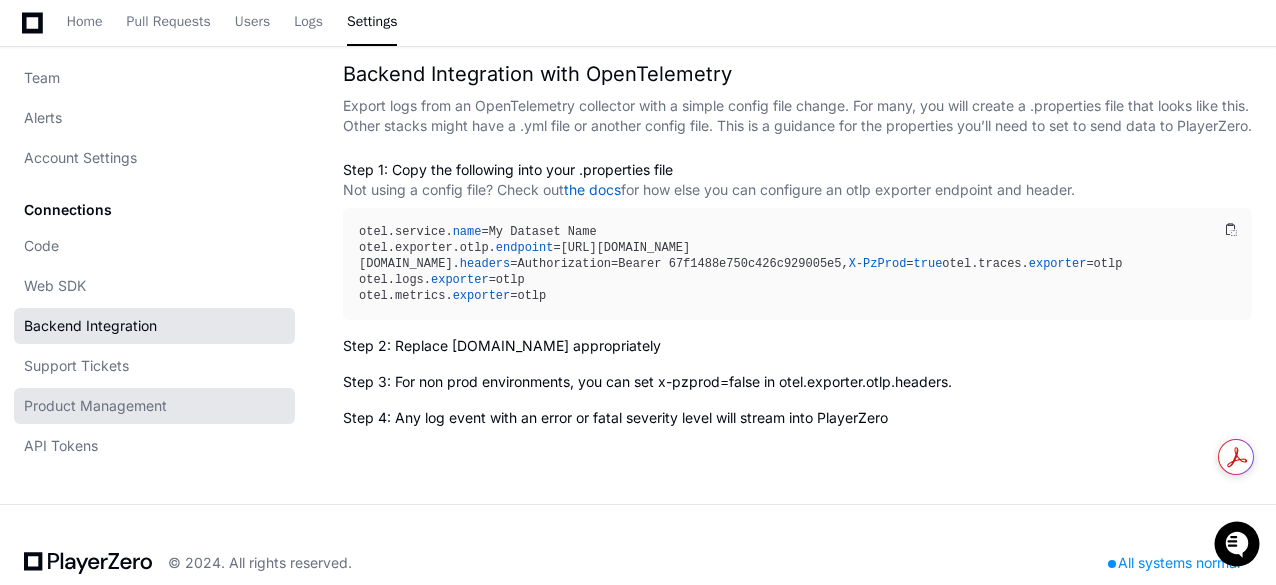 click on "Product Management" 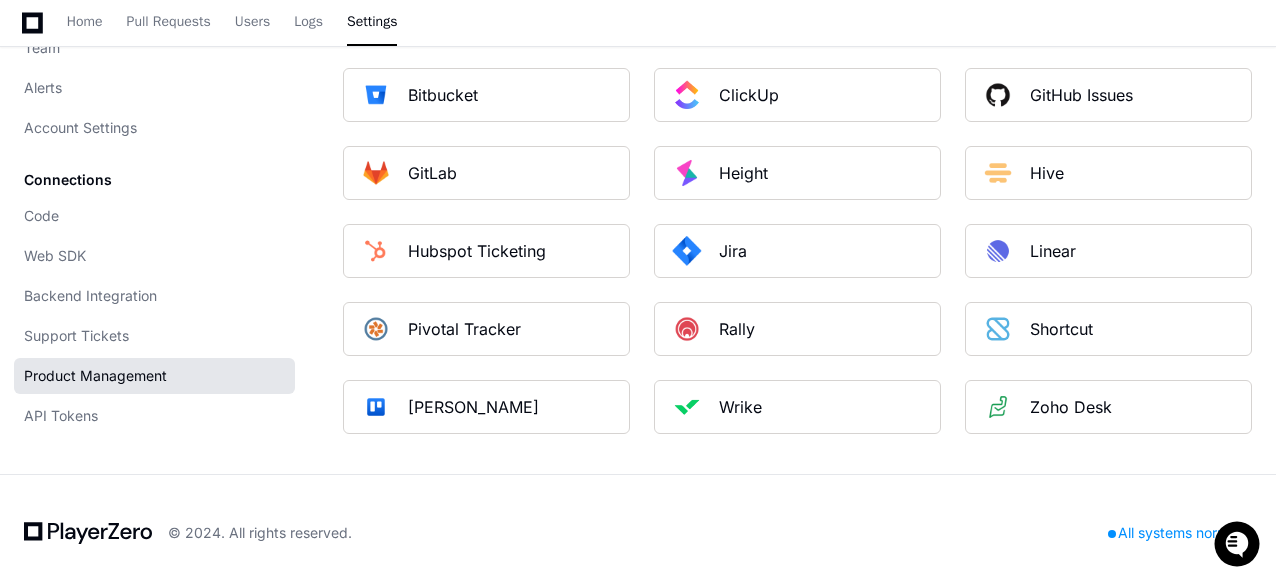 scroll, scrollTop: 371, scrollLeft: 0, axis: vertical 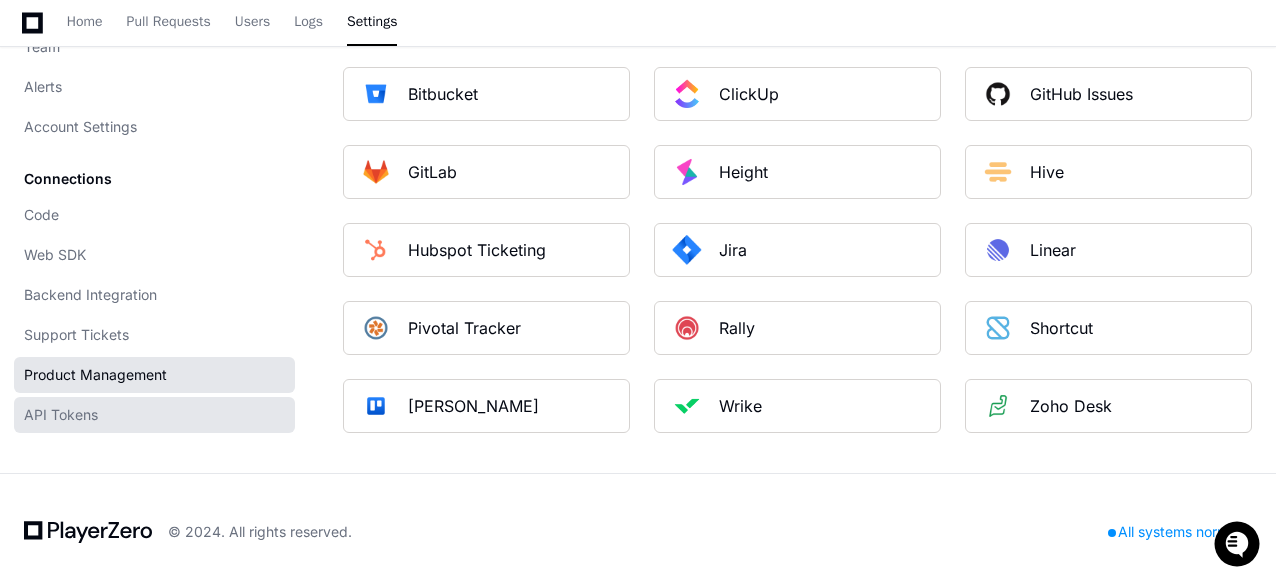 click on "API Tokens" 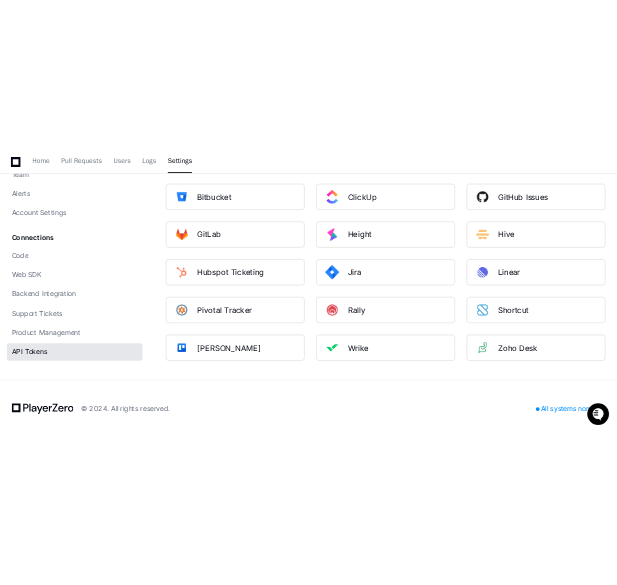 scroll, scrollTop: 0, scrollLeft: 0, axis: both 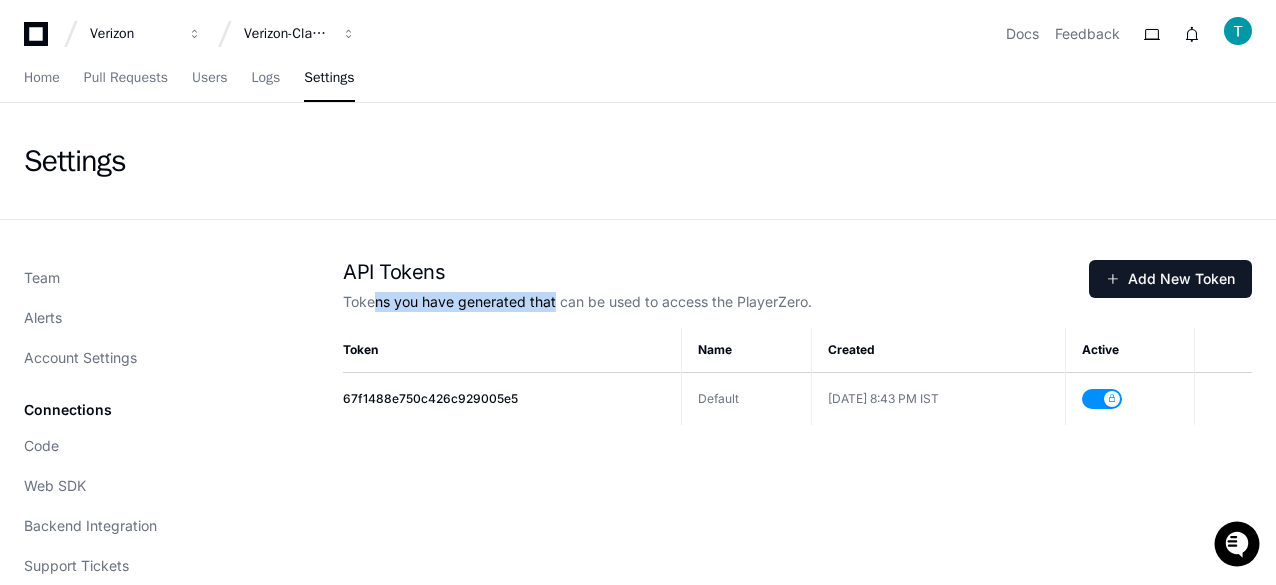 drag, startPoint x: 371, startPoint y: 303, endPoint x: 572, endPoint y: 307, distance: 201.0398 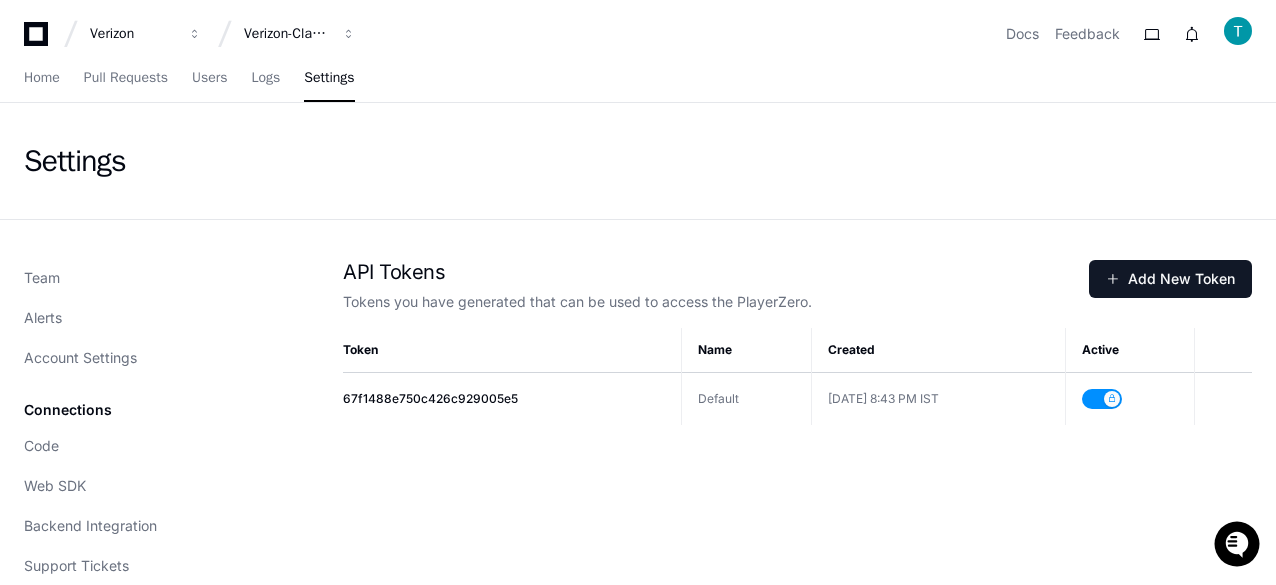 click on "Tokens you have generated that can be used to access the PlayerZero." 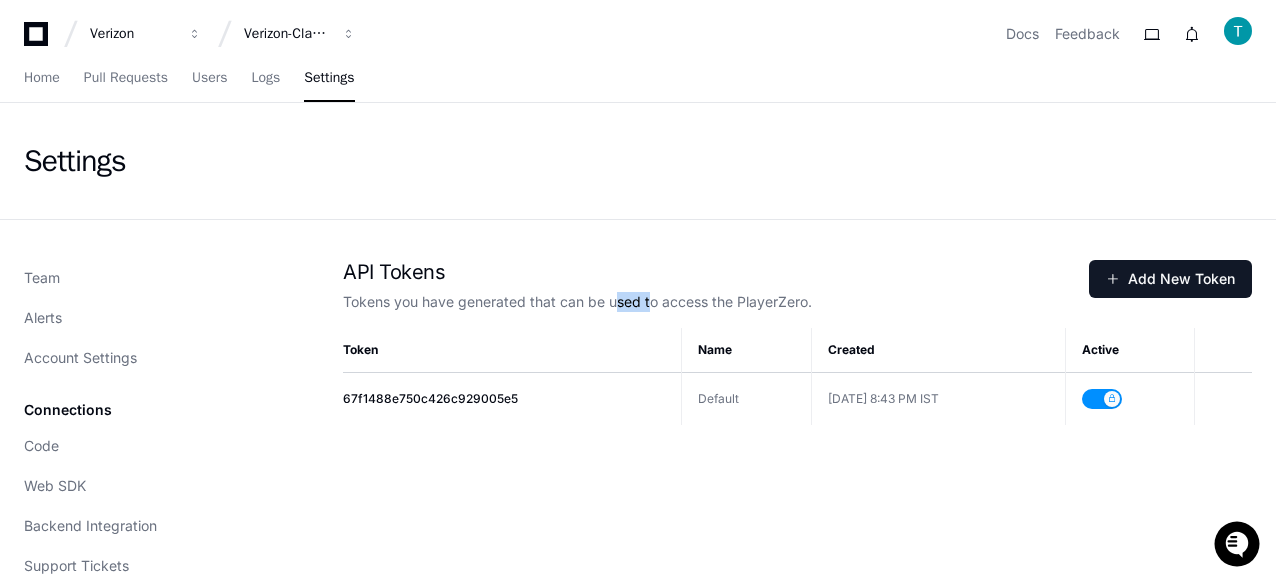 click on "Tokens you have generated that can be used to access the PlayerZero." 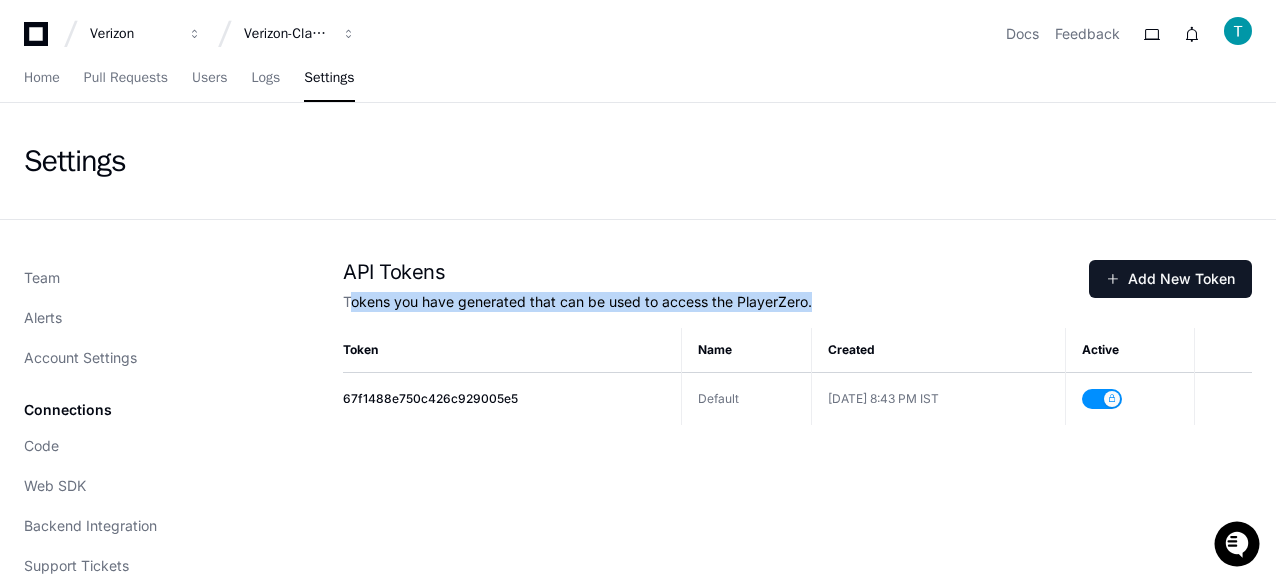 click on "Tokens you have generated that can be used to access the PlayerZero." 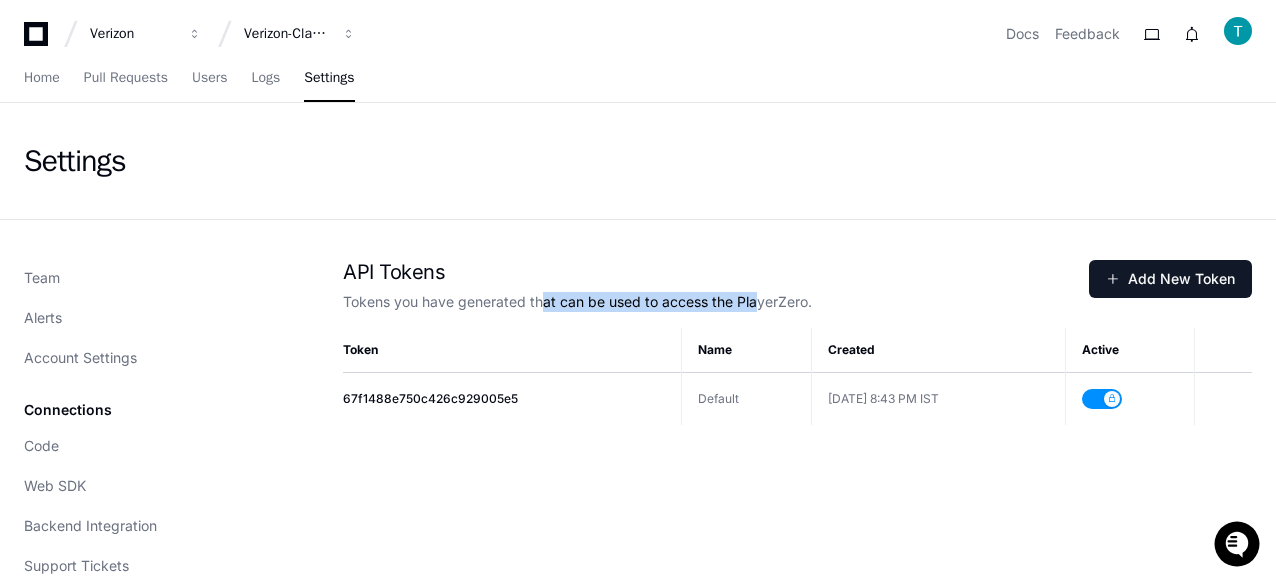 drag, startPoint x: 750, startPoint y: 305, endPoint x: 531, endPoint y: 305, distance: 219 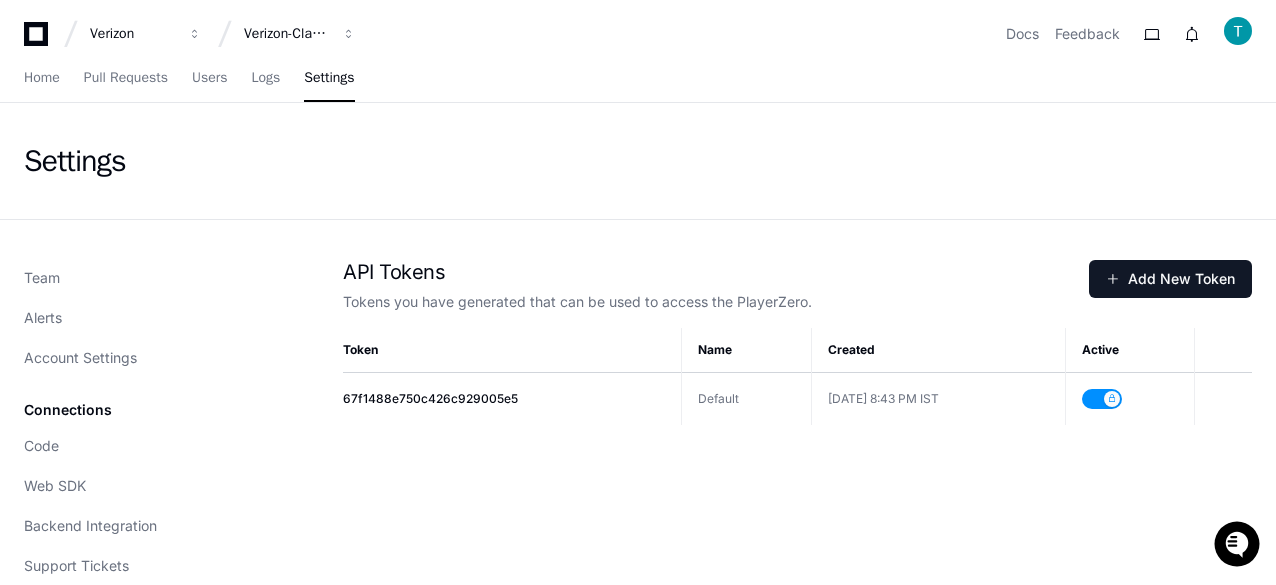 click on "Tokens you have generated that can be used to access the PlayerZero." 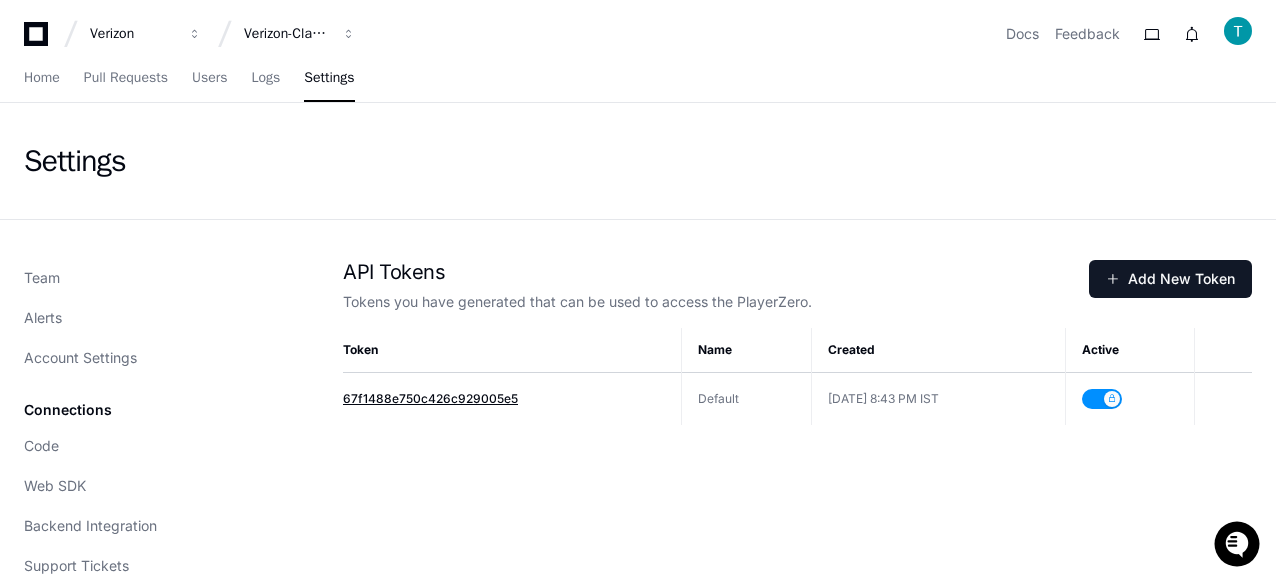 click on "67f1488e750c426c929005e5" 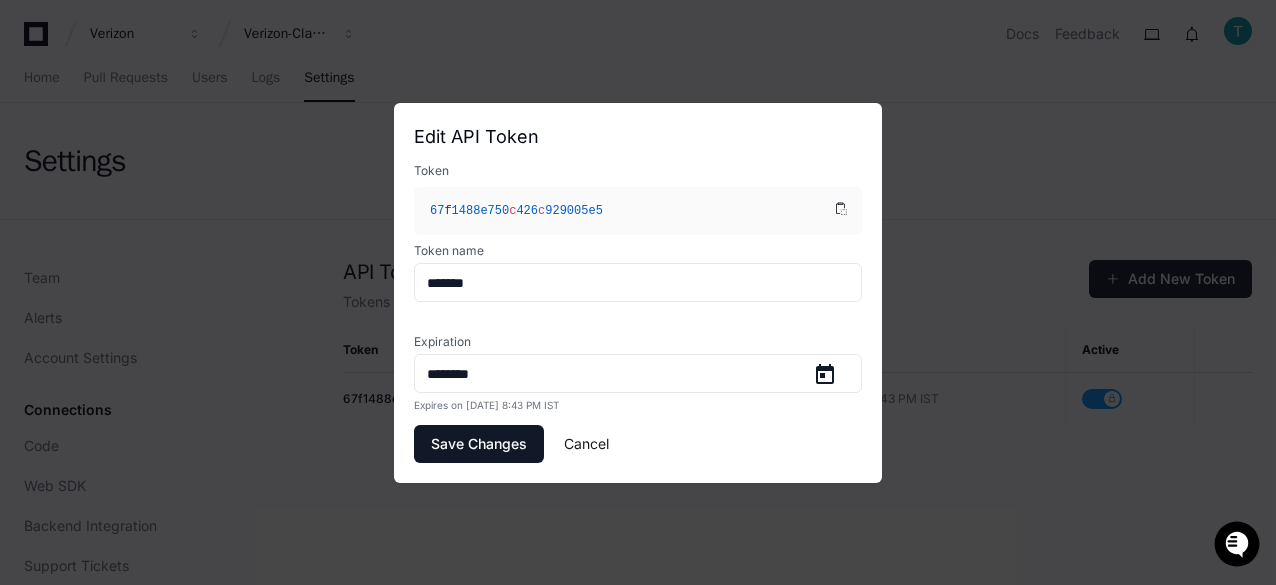 click on "Cancel" at bounding box center [586, 444] 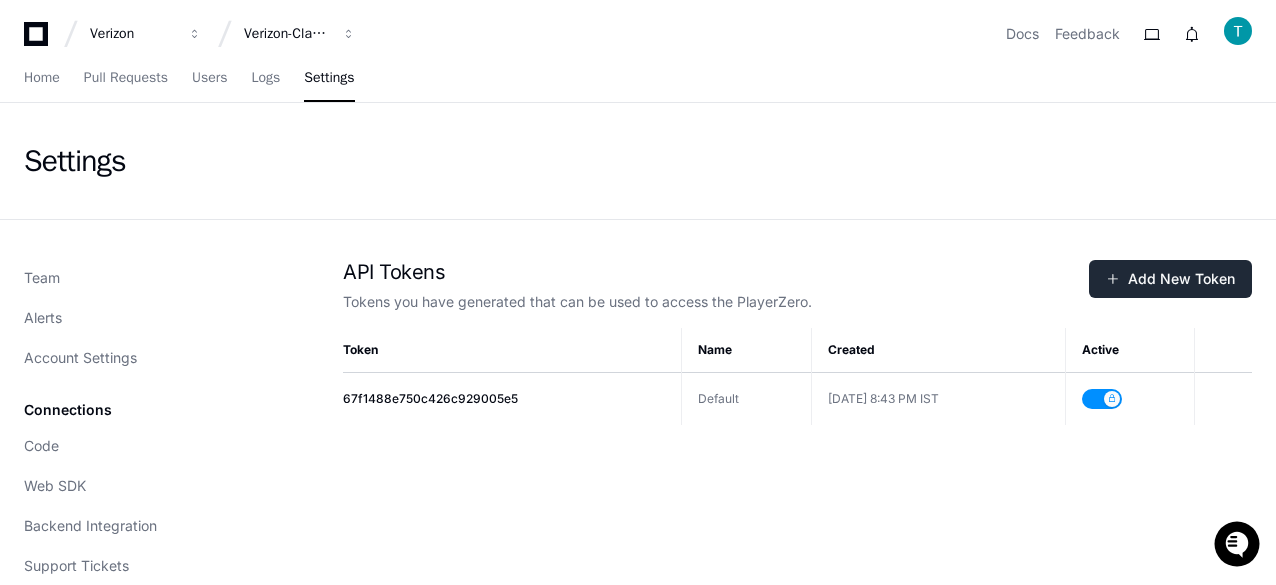 click on "Add New Token" 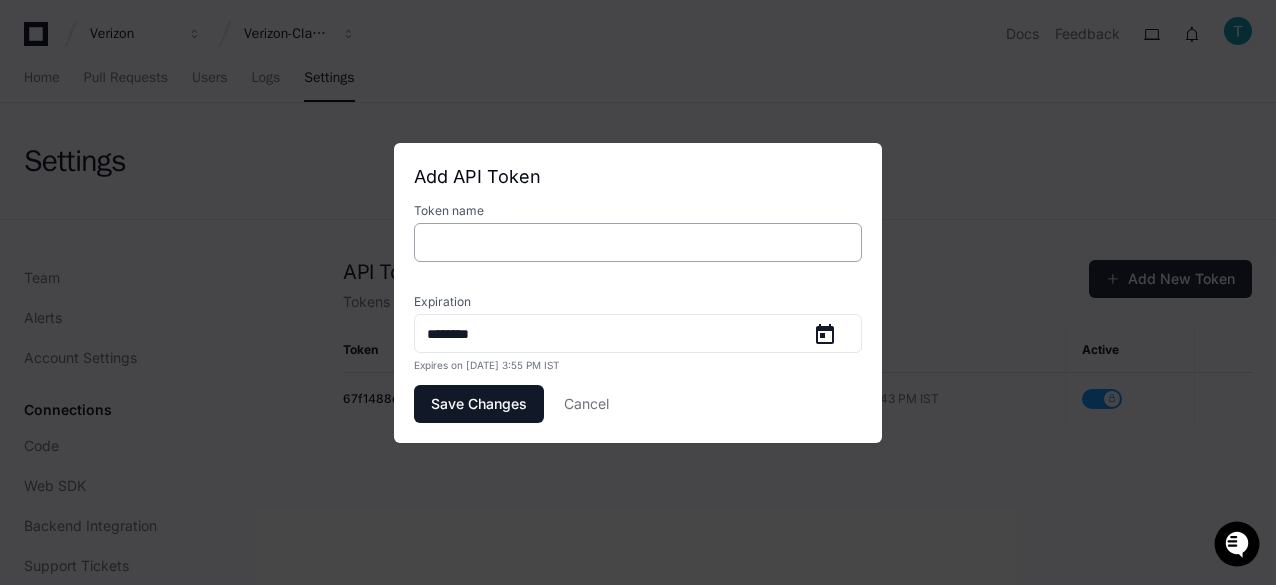 click at bounding box center [638, 243] 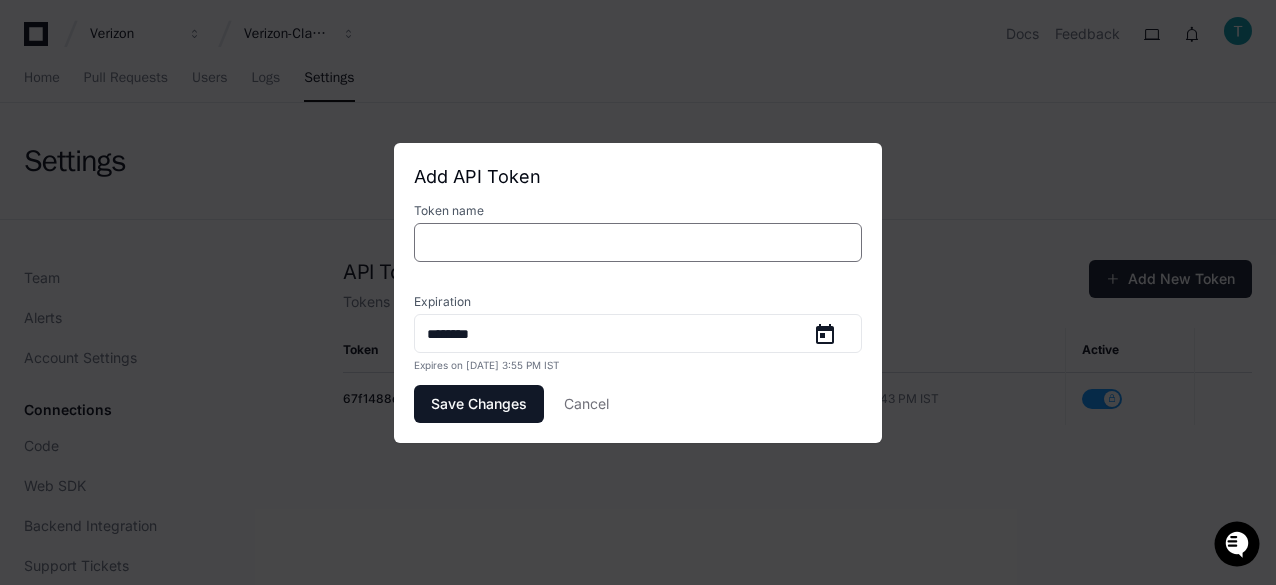 click on "Save Changes  Cancel" at bounding box center (638, 404) 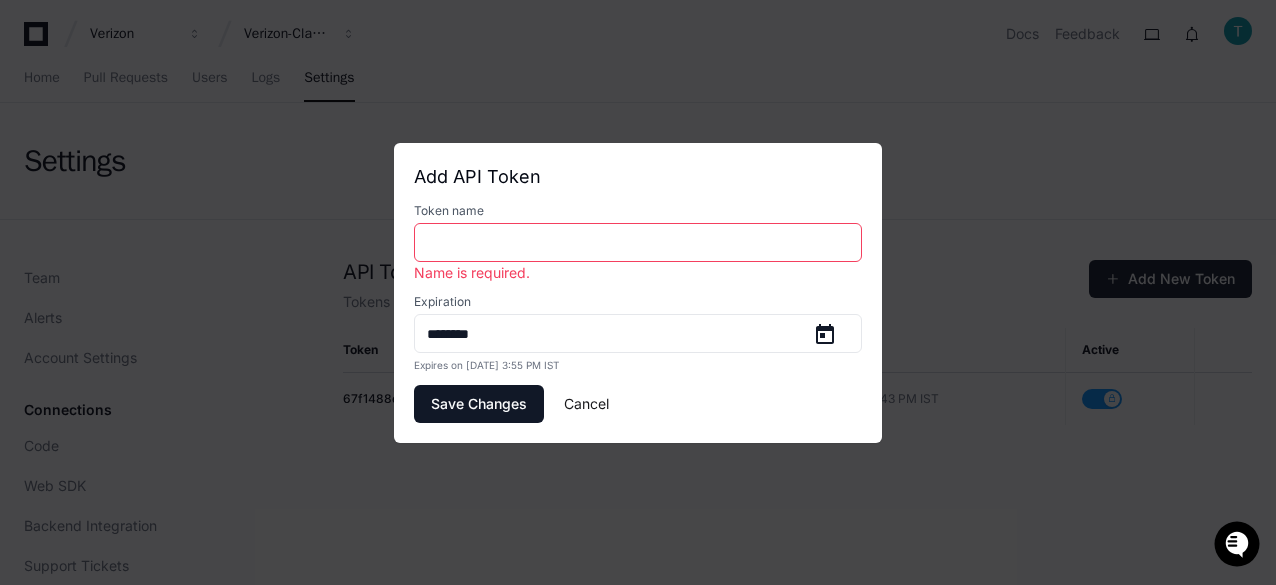 click on "Cancel" at bounding box center (586, 404) 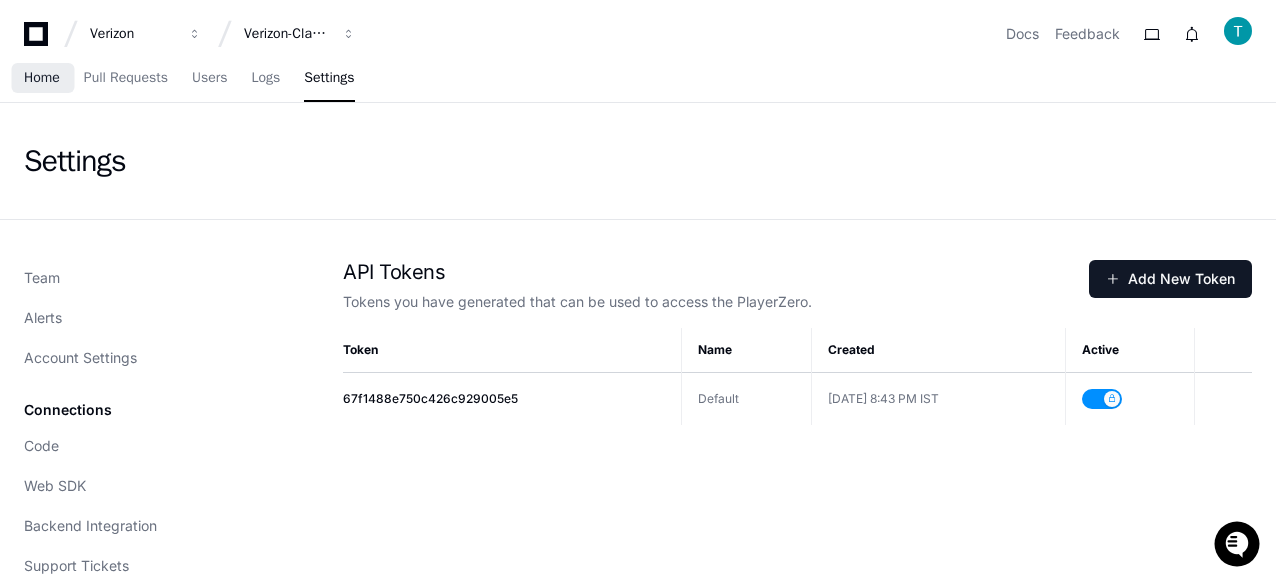 click on "Home" at bounding box center (42, 79) 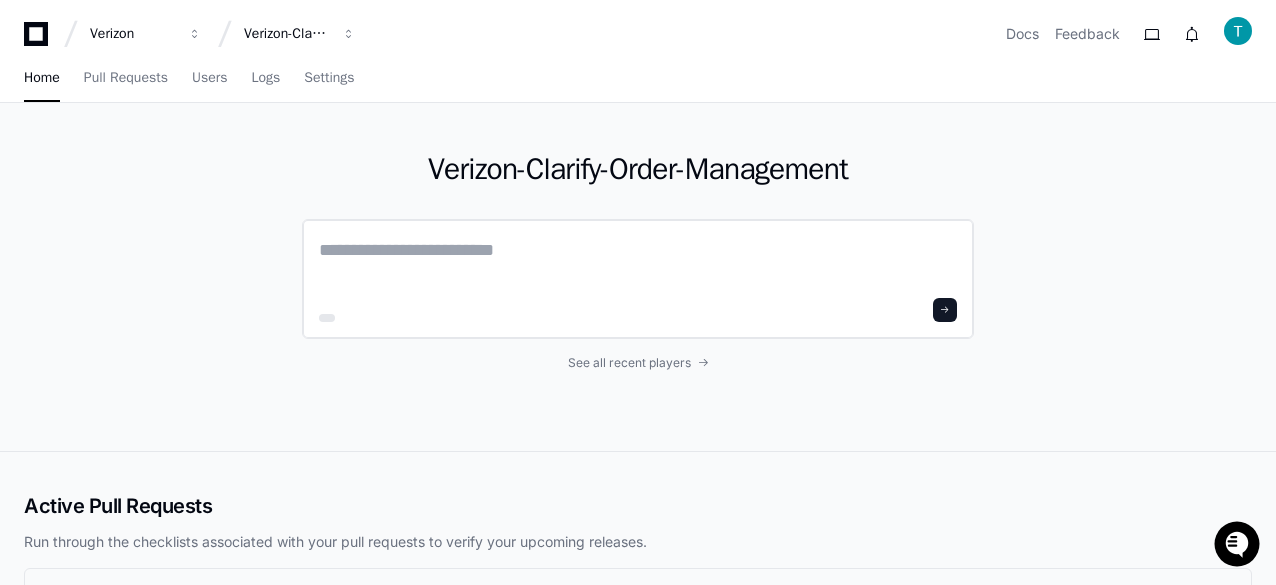 click 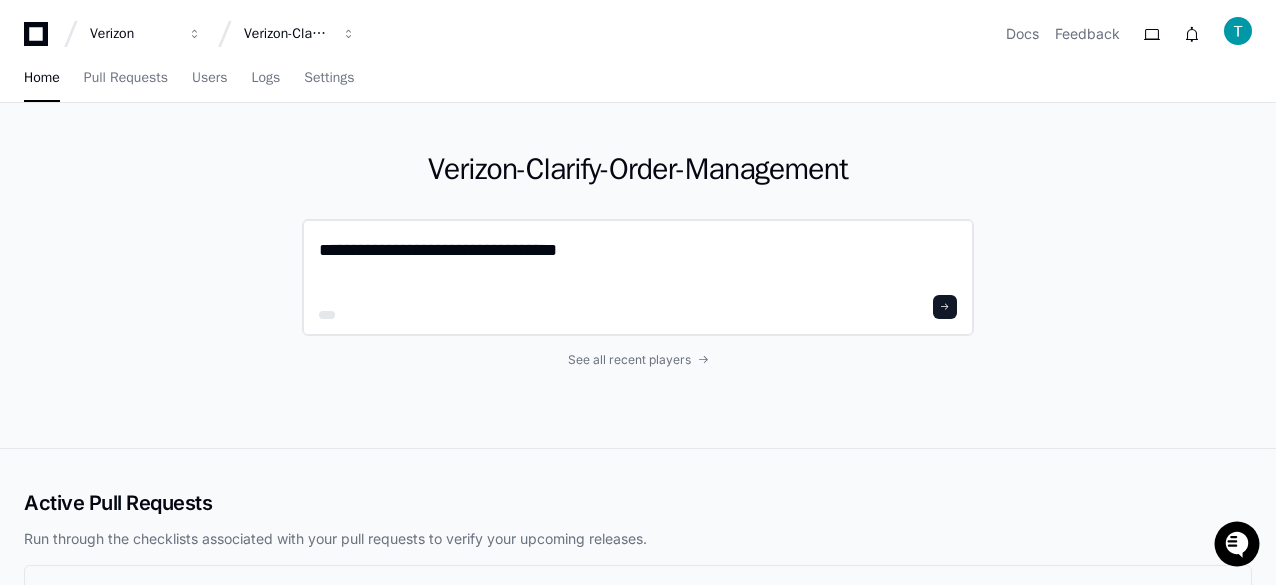 type on "**********" 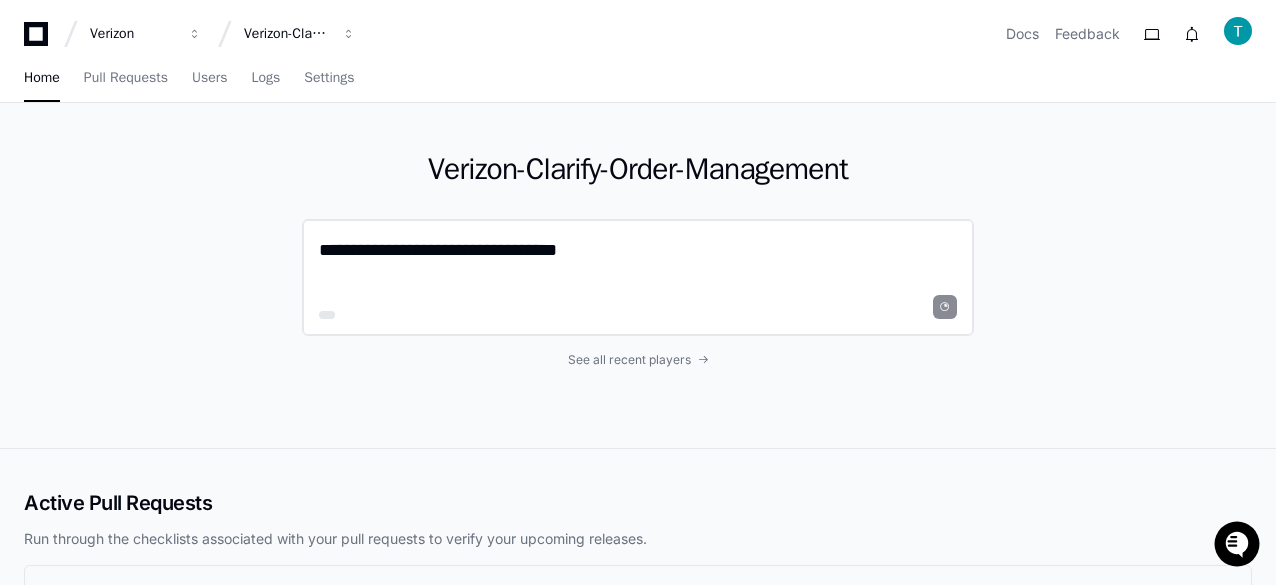 click on "**********" 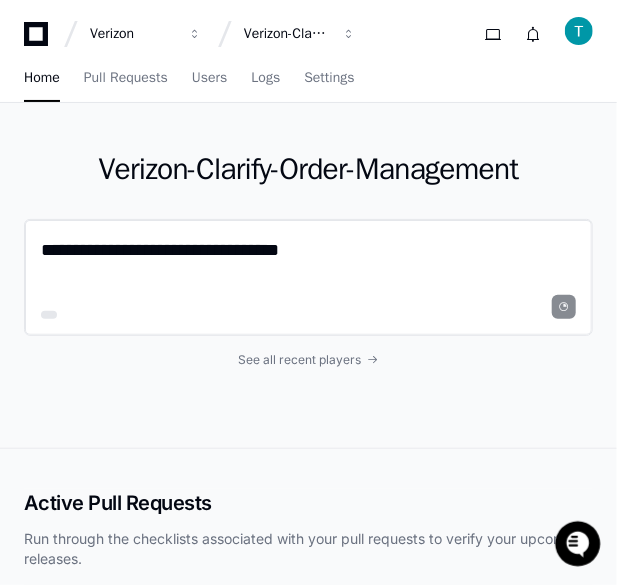 click on "**********" 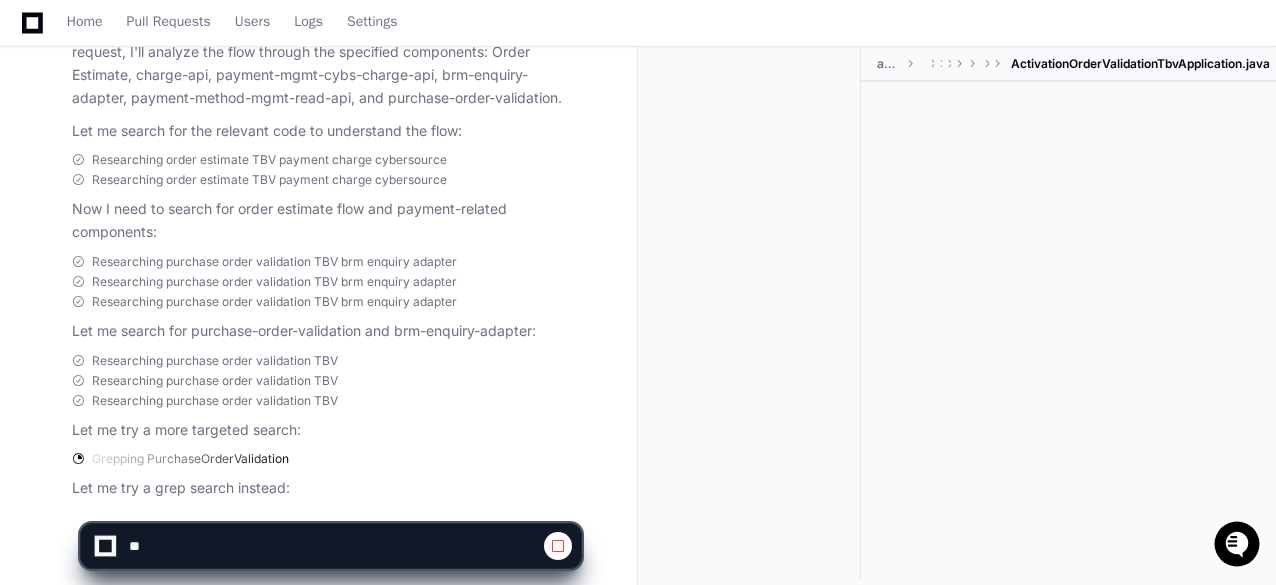 scroll, scrollTop: 911, scrollLeft: 0, axis: vertical 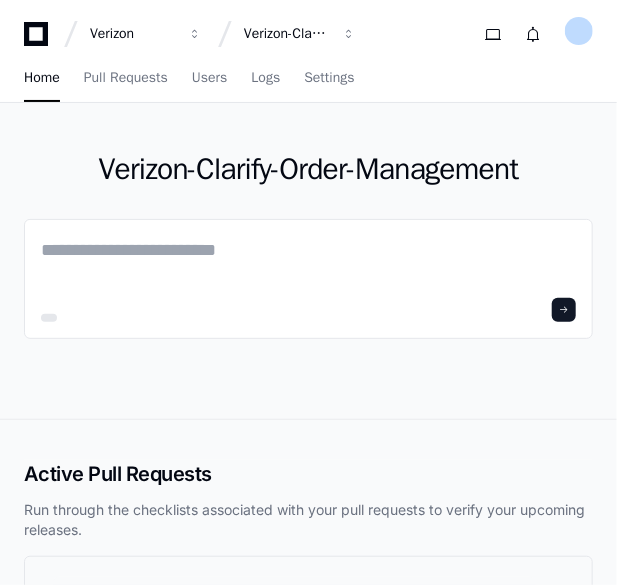 click 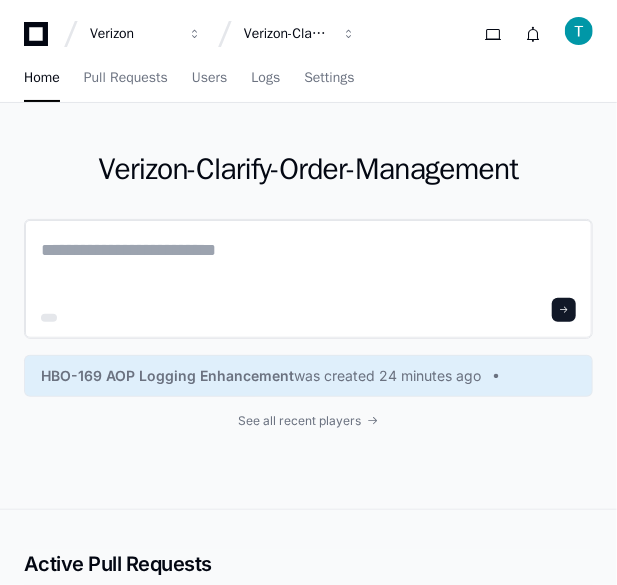 click 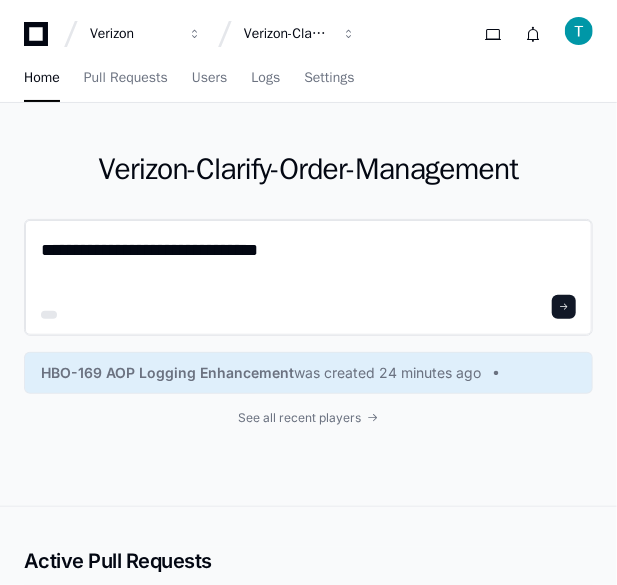 scroll, scrollTop: 0, scrollLeft: 0, axis: both 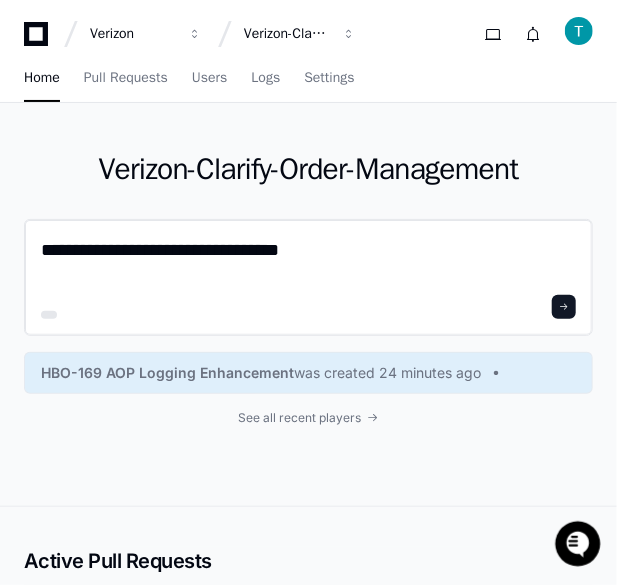 type on "**********" 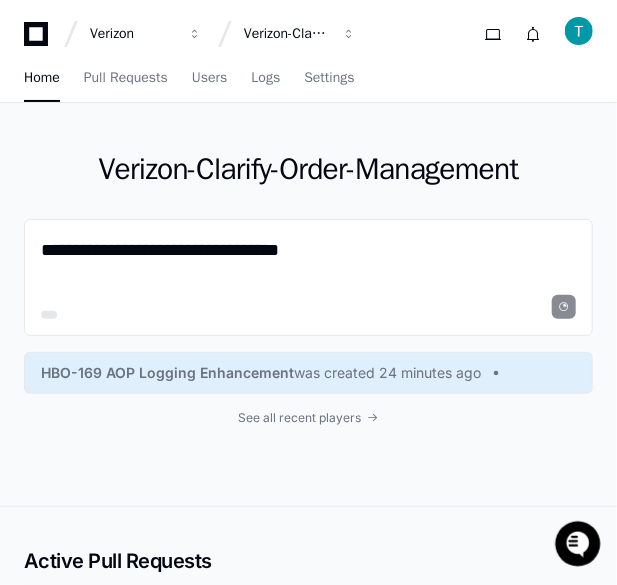 click on "**********" 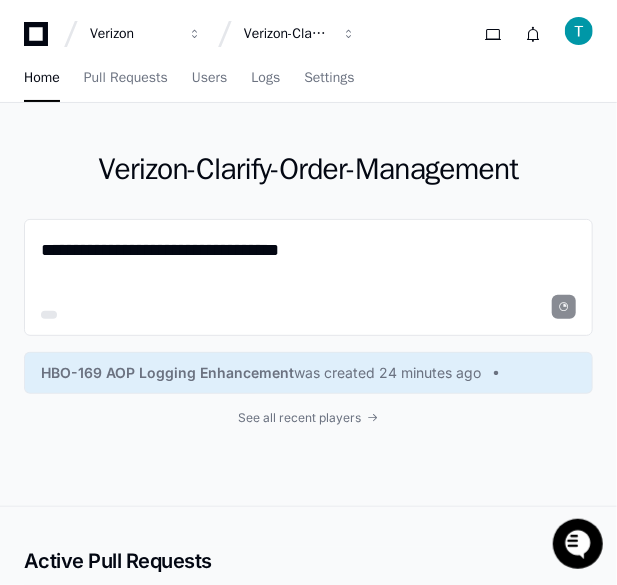 click 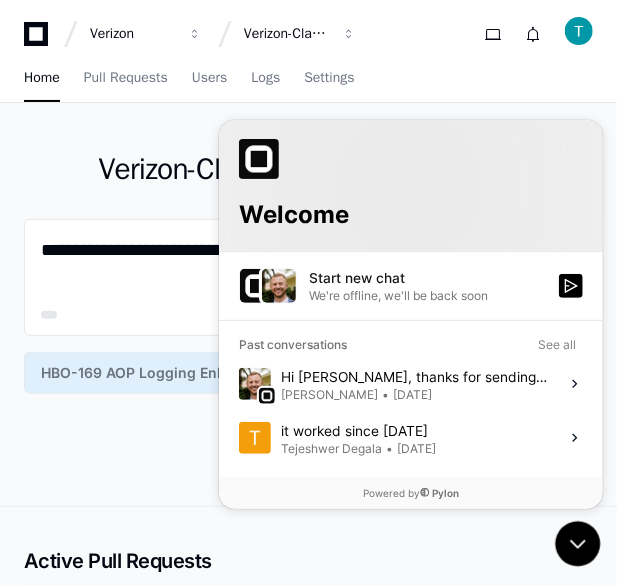 click on "Jun 27" at bounding box center (411, 394) 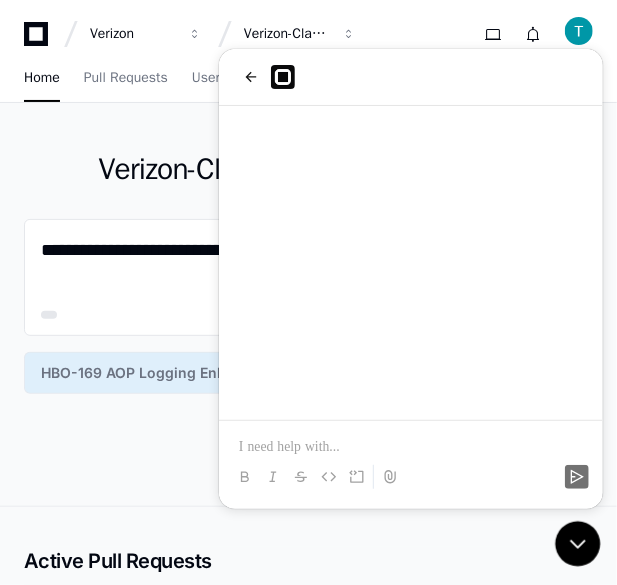 scroll, scrollTop: 218, scrollLeft: 0, axis: vertical 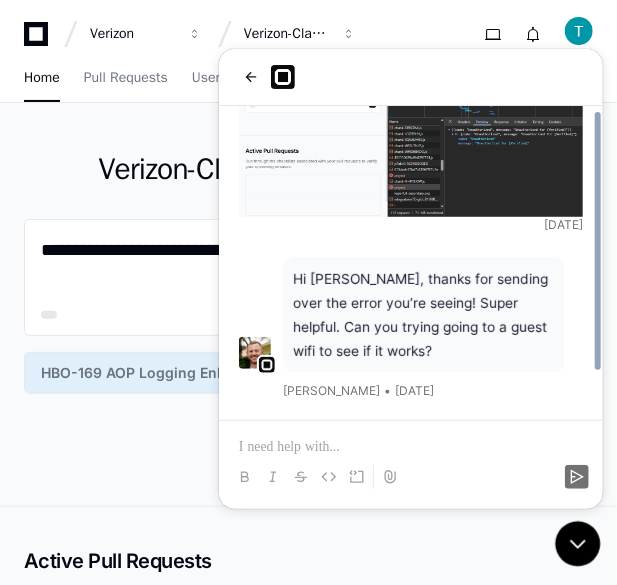 click at bounding box center (410, 446) 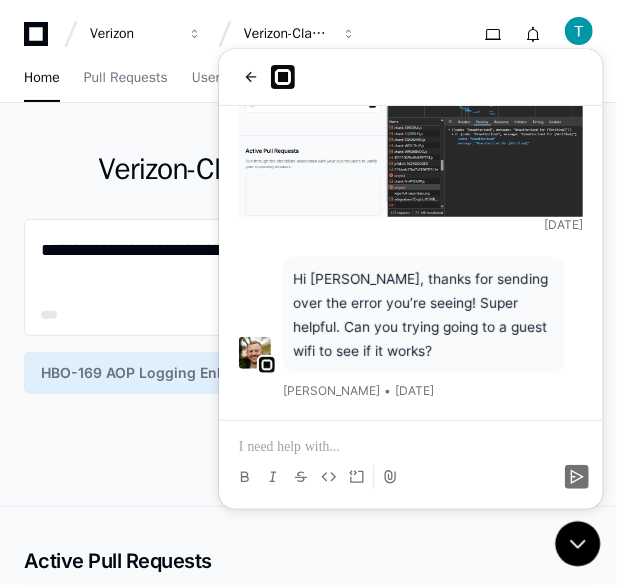 type 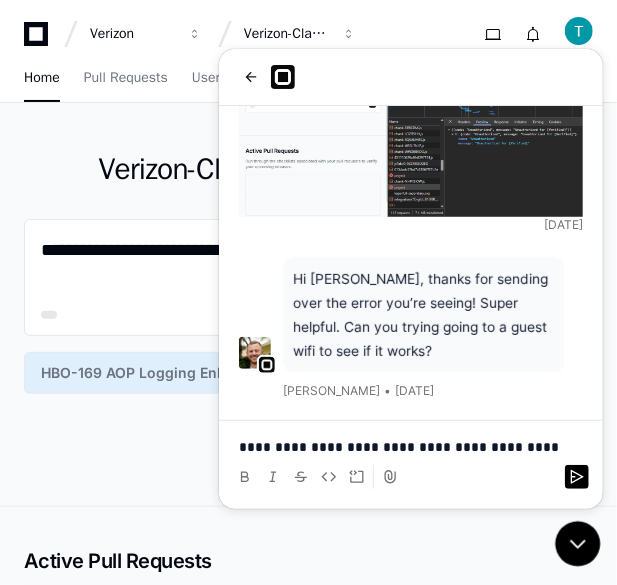 click on "**********" at bounding box center (410, 446) 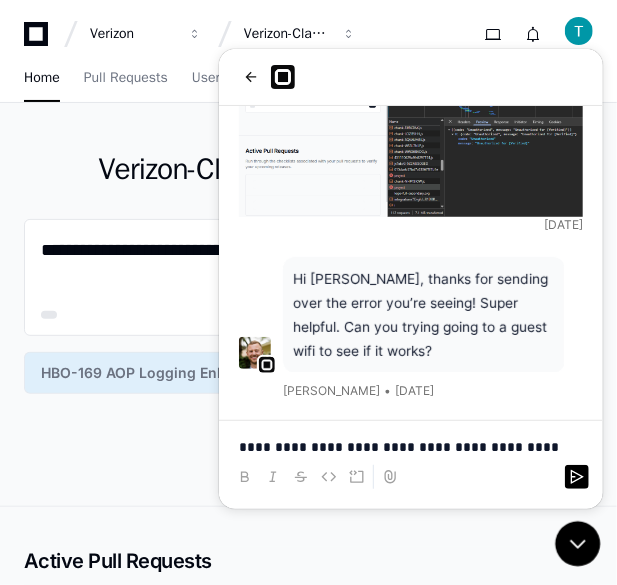 click on "**********" at bounding box center [410, 458] 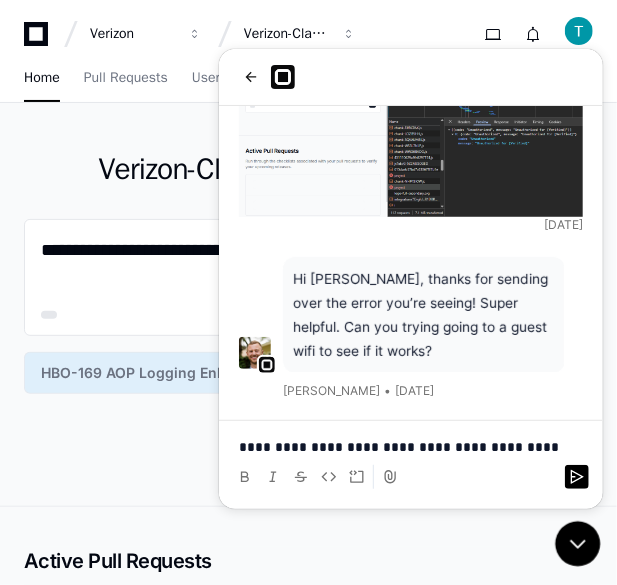 click on "**********" at bounding box center [410, 446] 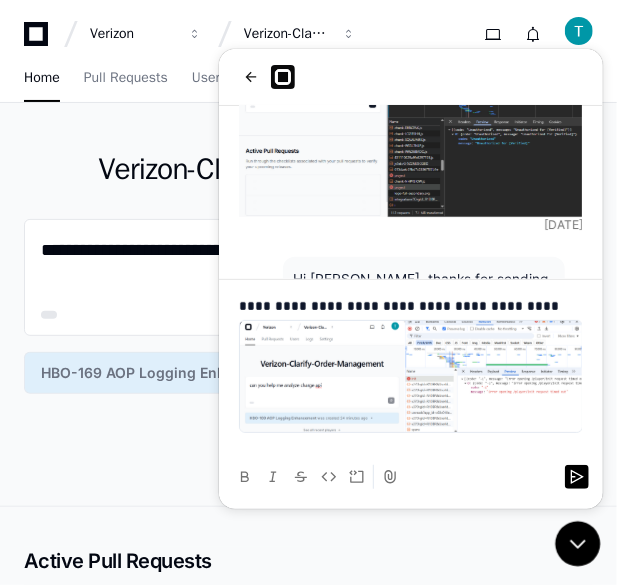 click on "**********" at bounding box center (410, 375) 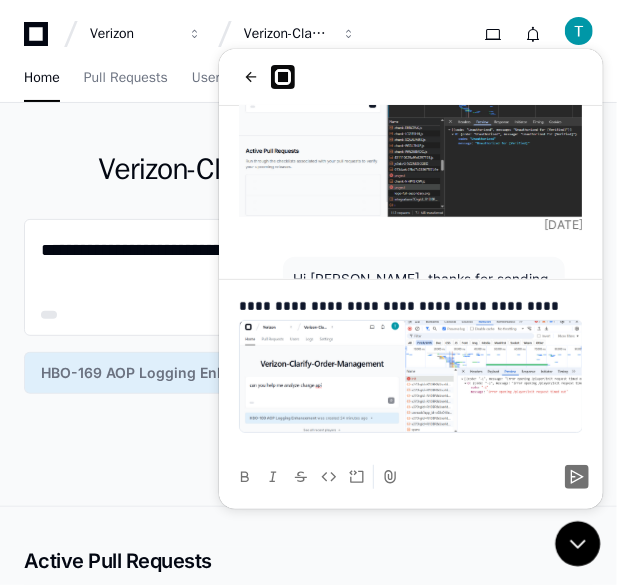 click on "**********" at bounding box center [410, 305] 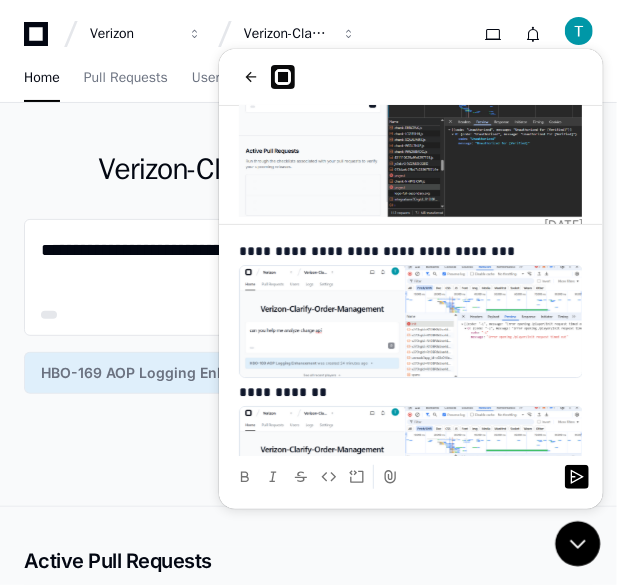 click at bounding box center (410, 461) 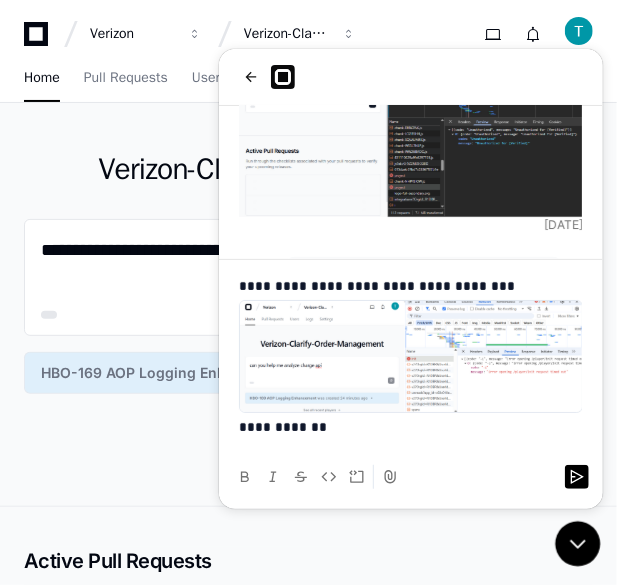 click on "**********" at bounding box center (410, 285) 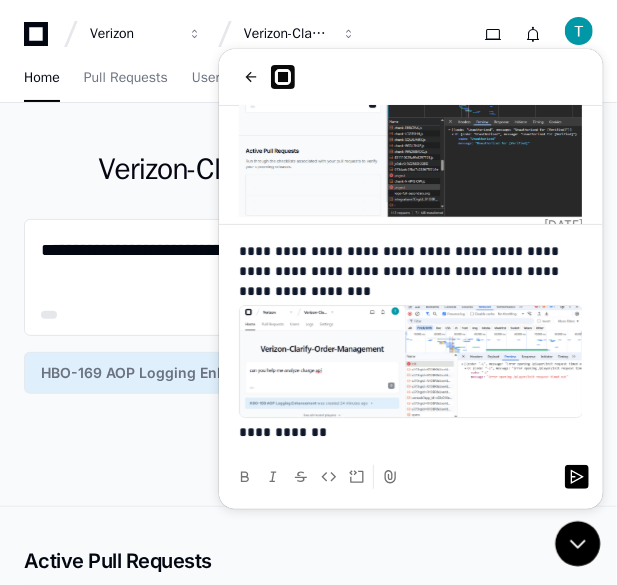 click on "**********" at bounding box center (402, 431) 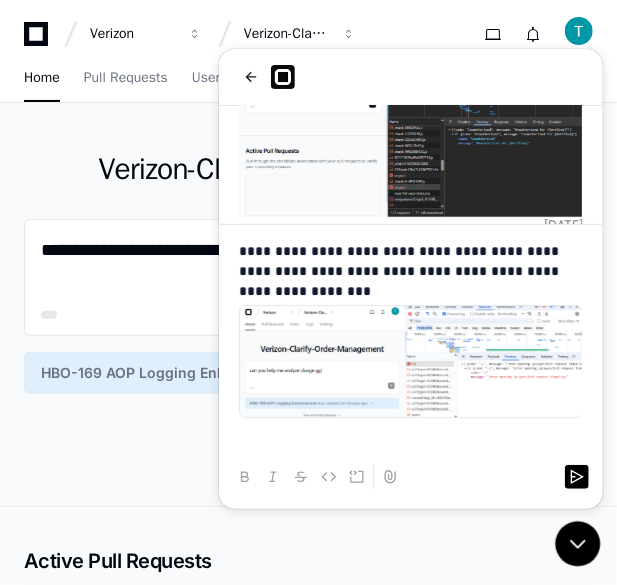 click at bounding box center (410, 451) 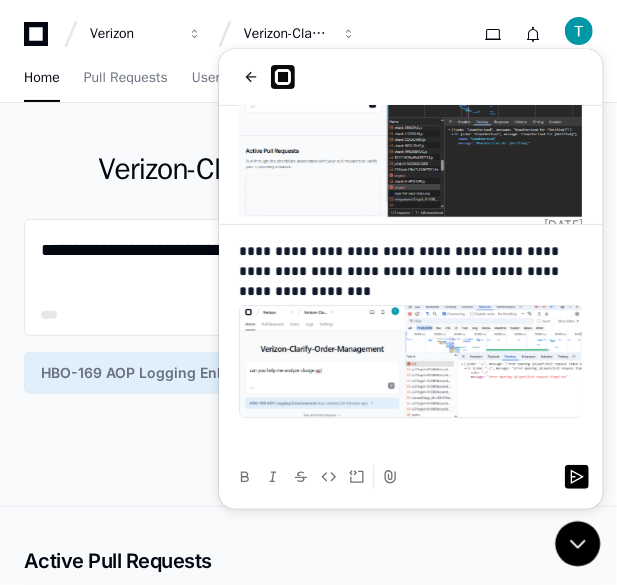 click on "**********" at bounding box center [402, 270] 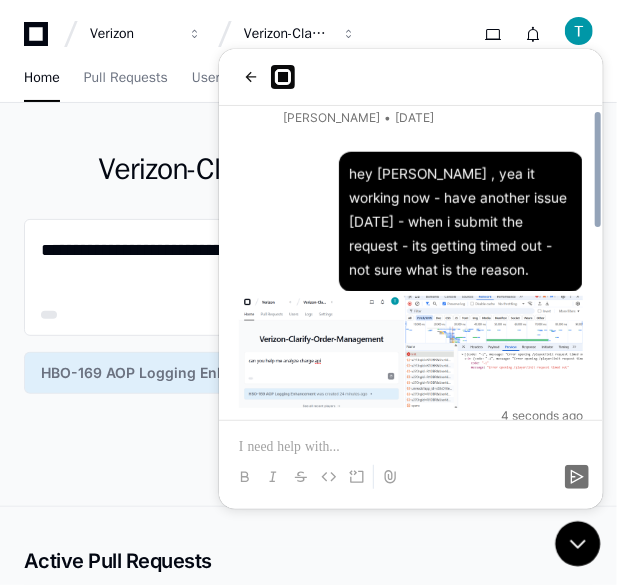 scroll, scrollTop: 514, scrollLeft: 0, axis: vertical 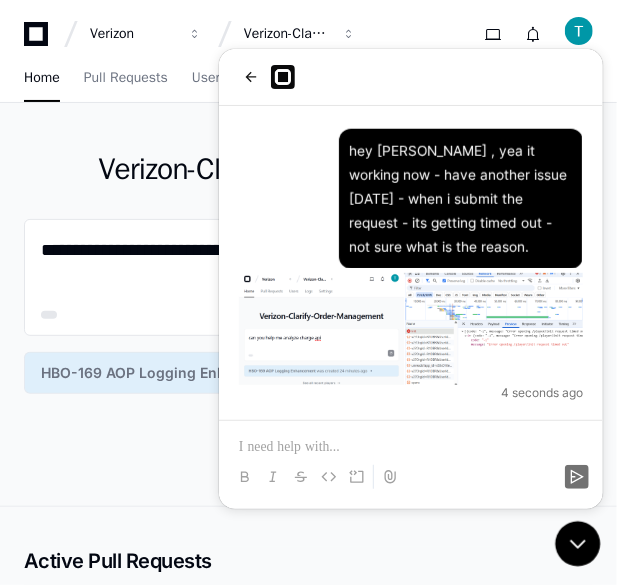 click at bounding box center (410, 458) 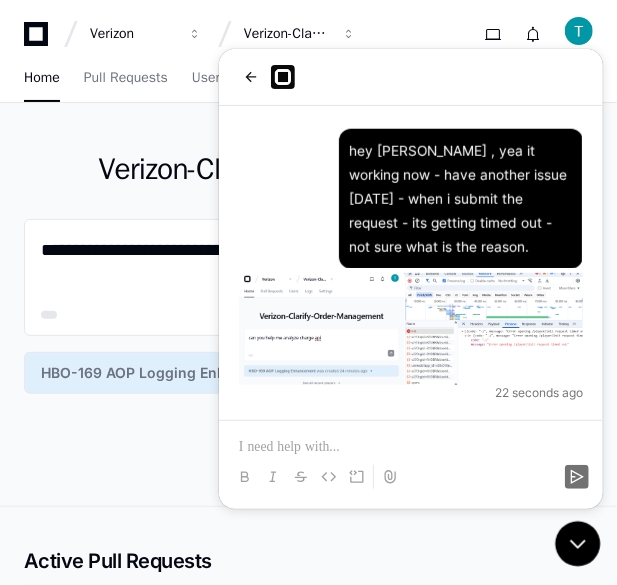 click at bounding box center [410, 446] 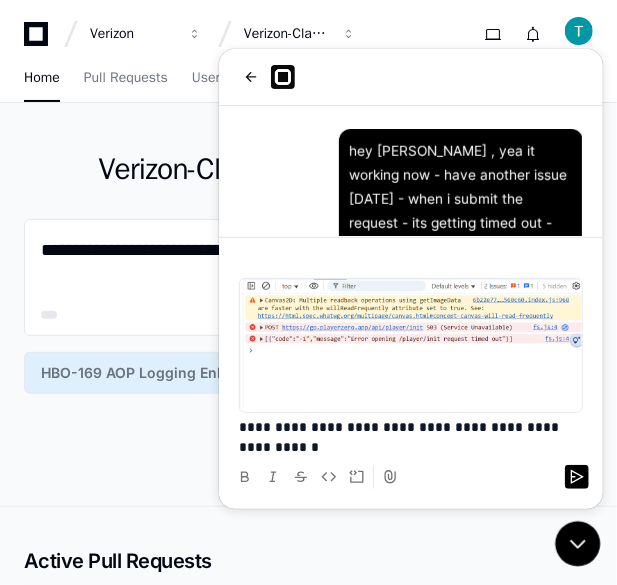 click 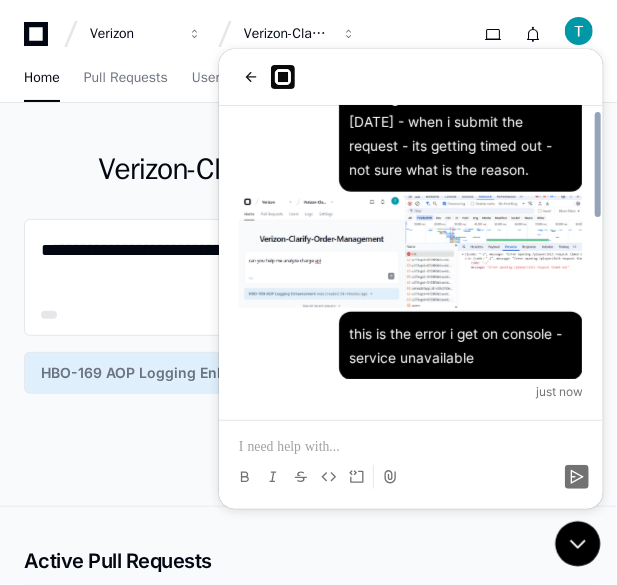scroll, scrollTop: 590, scrollLeft: 0, axis: vertical 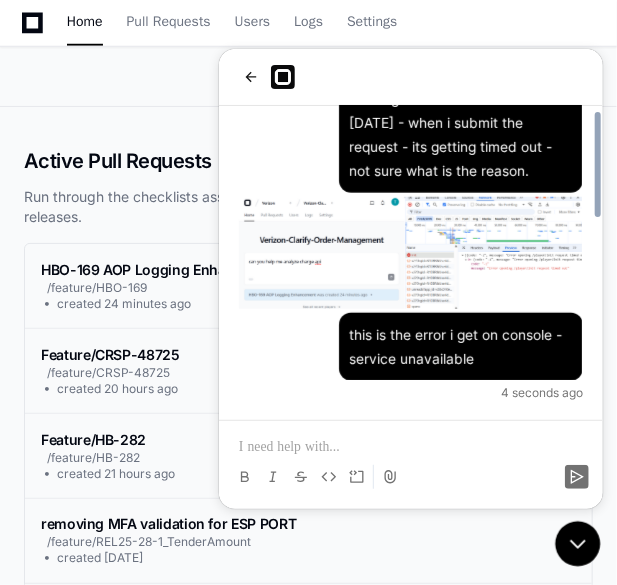 click at bounding box center [410, 446] 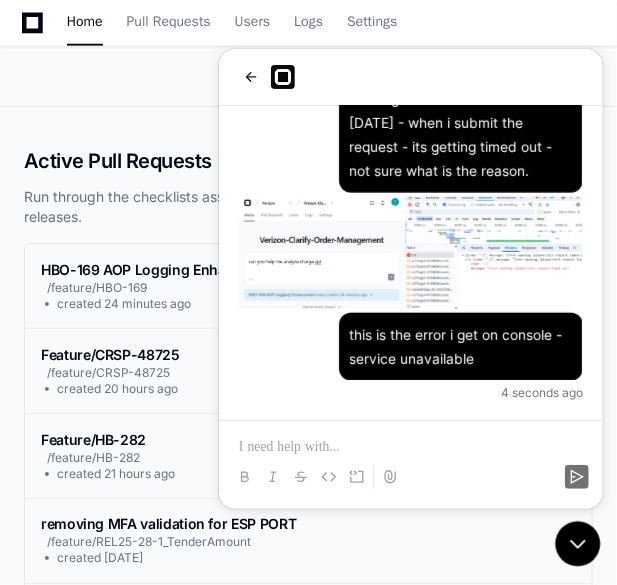 click at bounding box center (410, 446) 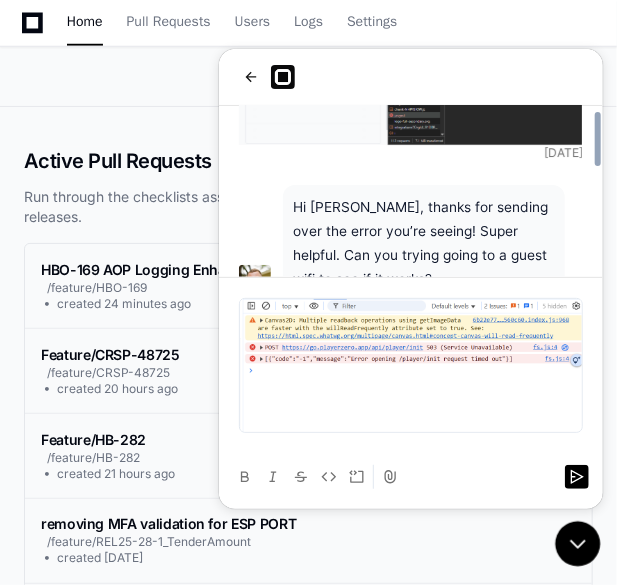 scroll, scrollTop: 599, scrollLeft: 0, axis: vertical 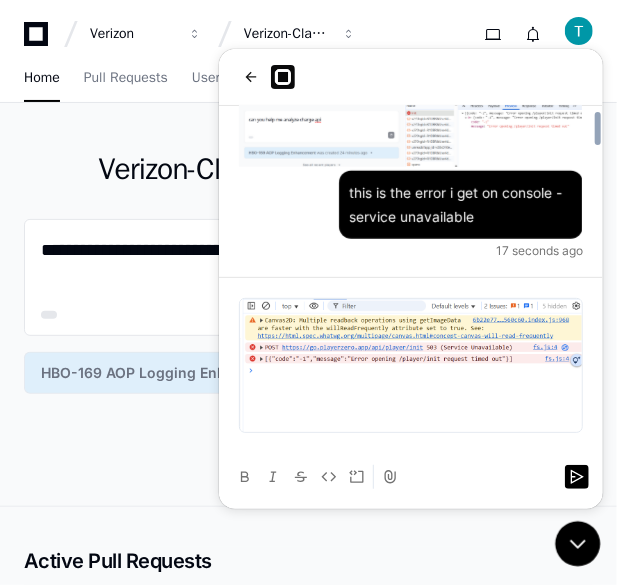 click 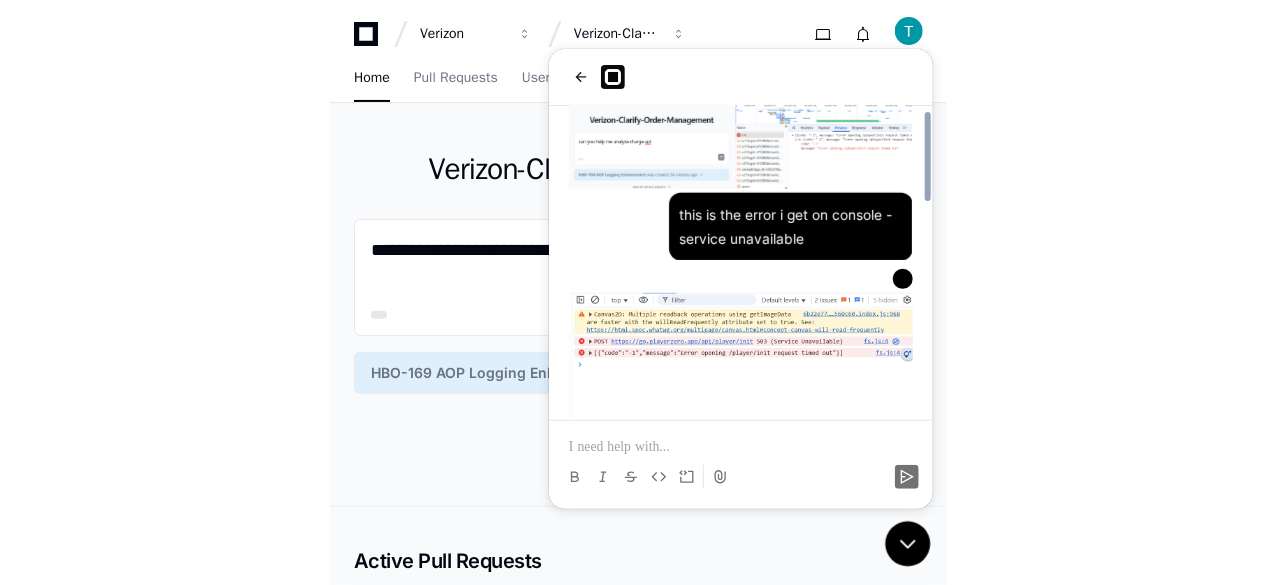 scroll, scrollTop: 752, scrollLeft: 0, axis: vertical 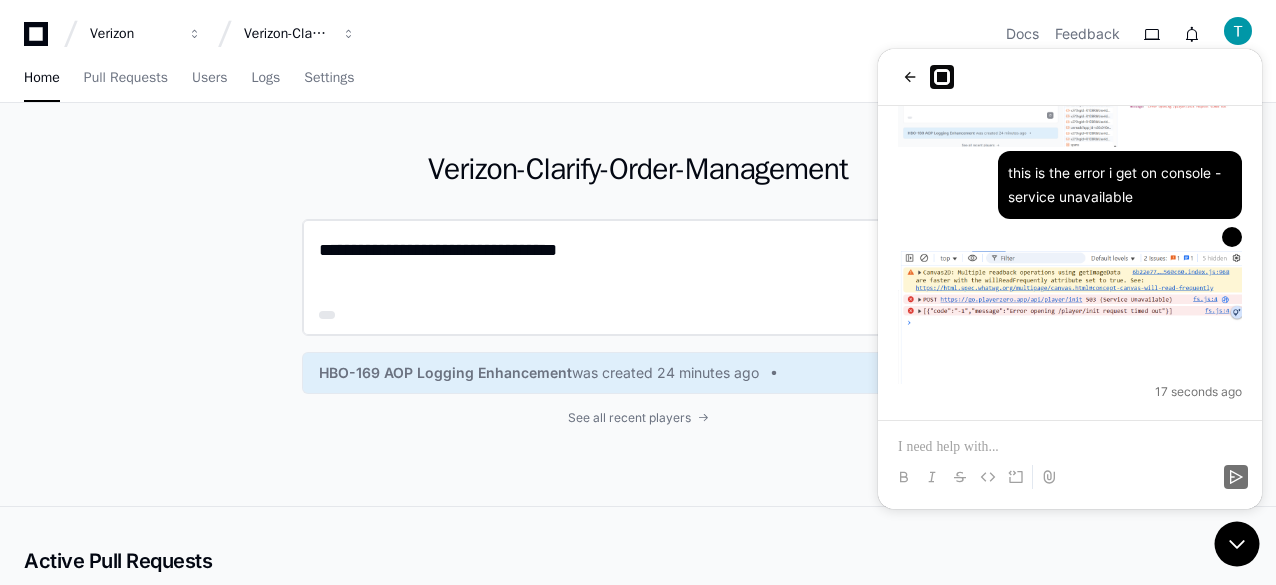 click on "**********" 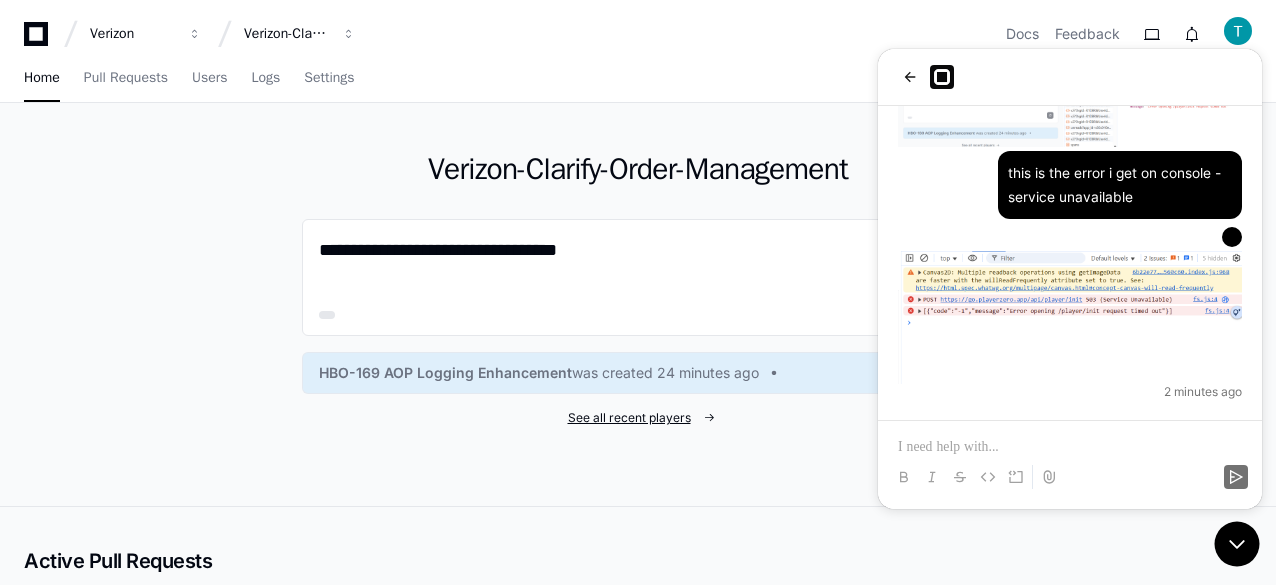 click on "See all recent players" 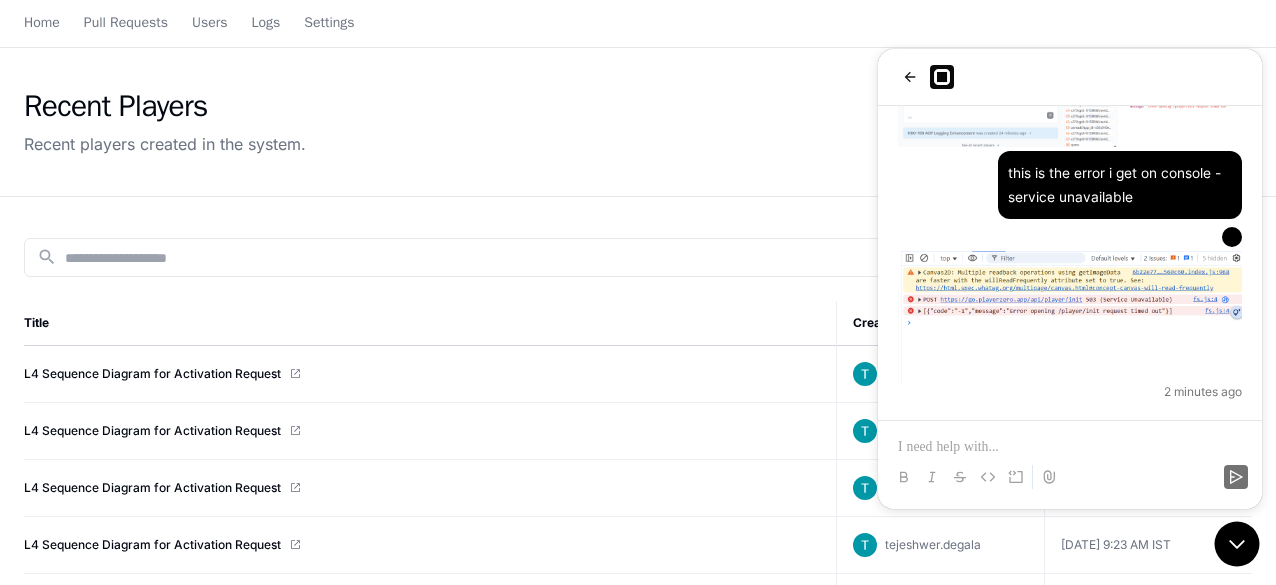 scroll, scrollTop: 100, scrollLeft: 0, axis: vertical 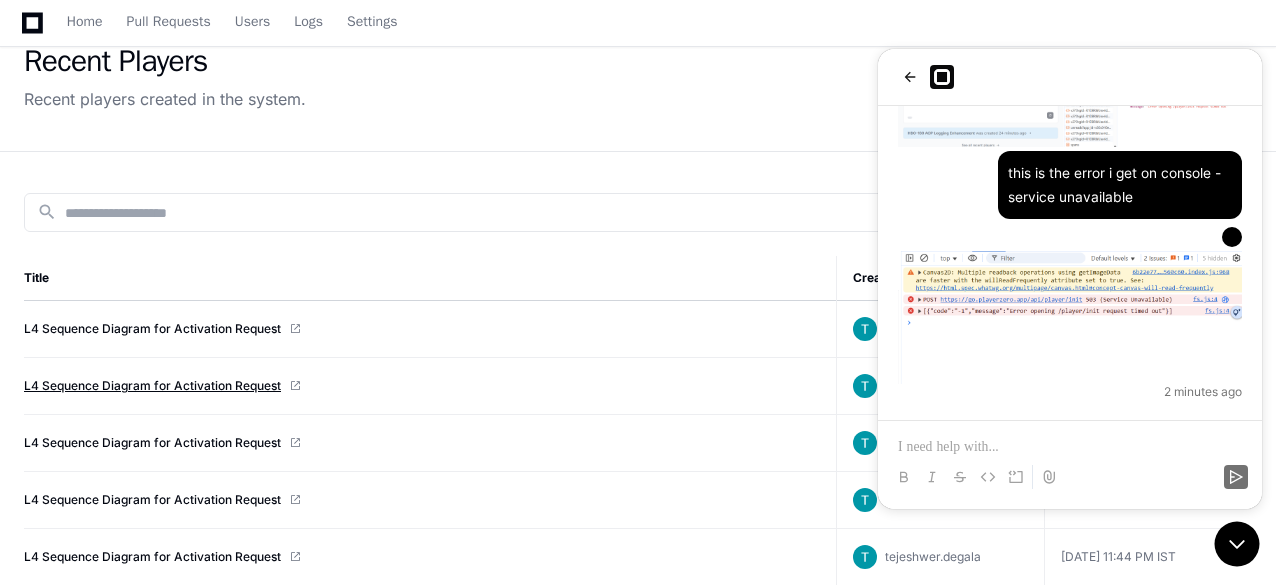 click on "L4 Sequence Diagram for Activation Request" 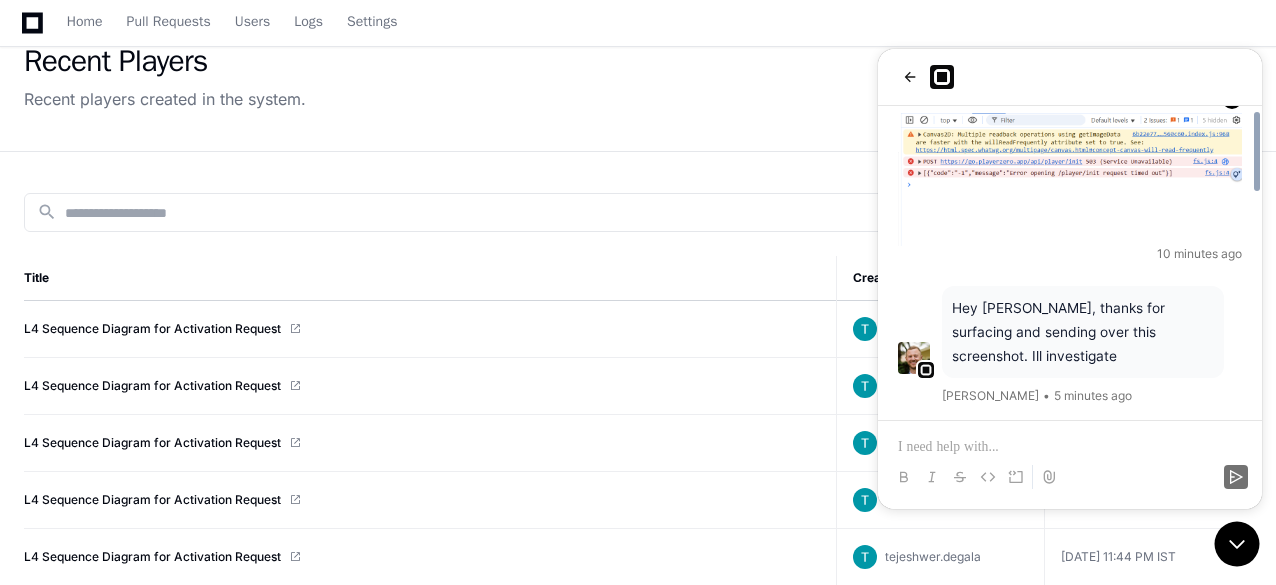 scroll, scrollTop: 896, scrollLeft: 0, axis: vertical 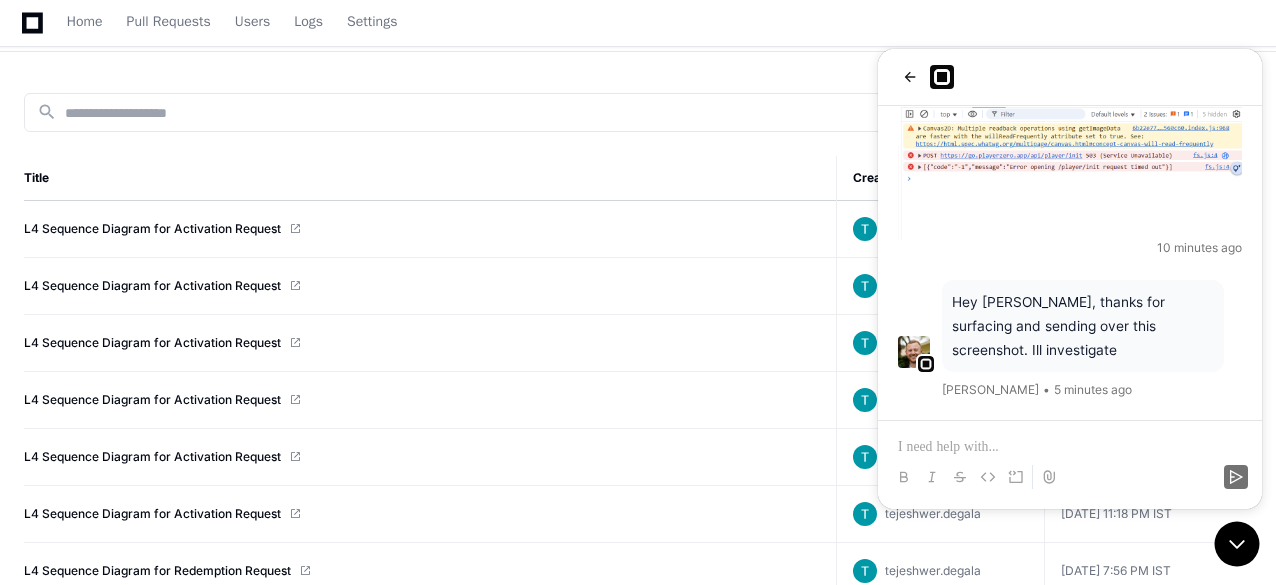 click at bounding box center [1070, 447] 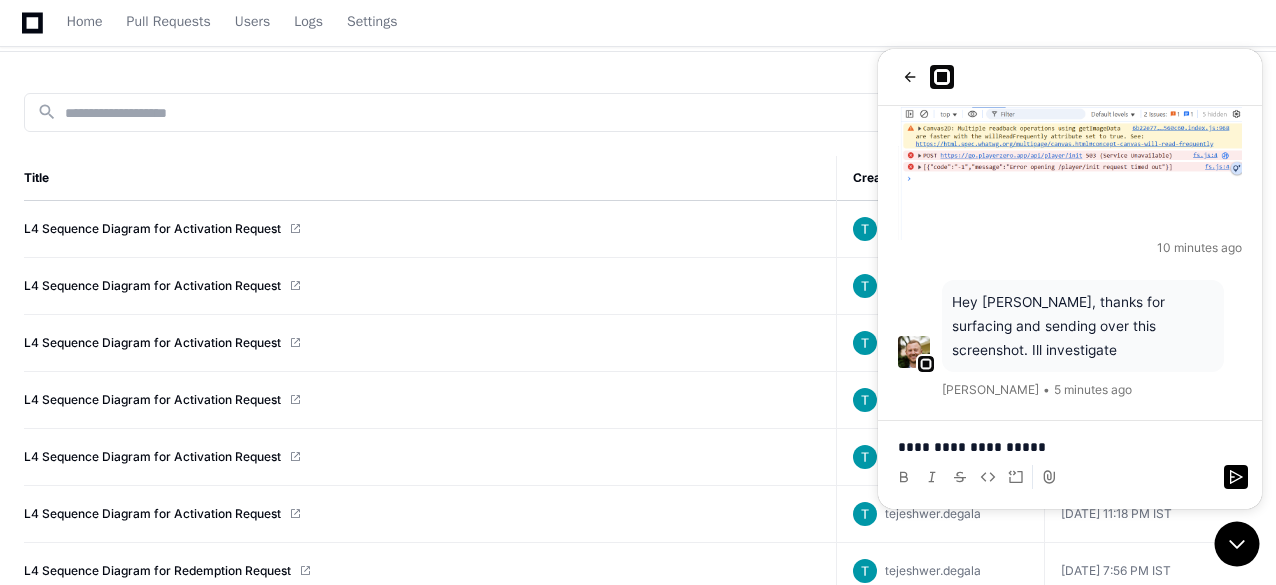 scroll, scrollTop: 984, scrollLeft: 0, axis: vertical 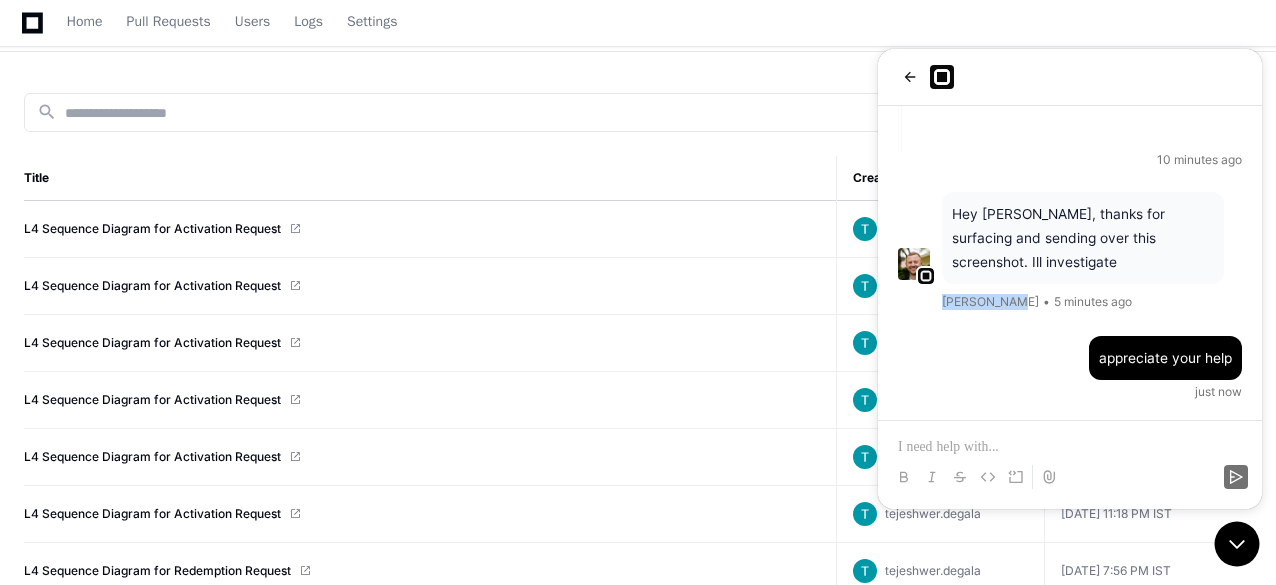 drag, startPoint x: 1010, startPoint y: 300, endPoint x: 938, endPoint y: 298, distance: 72.02777 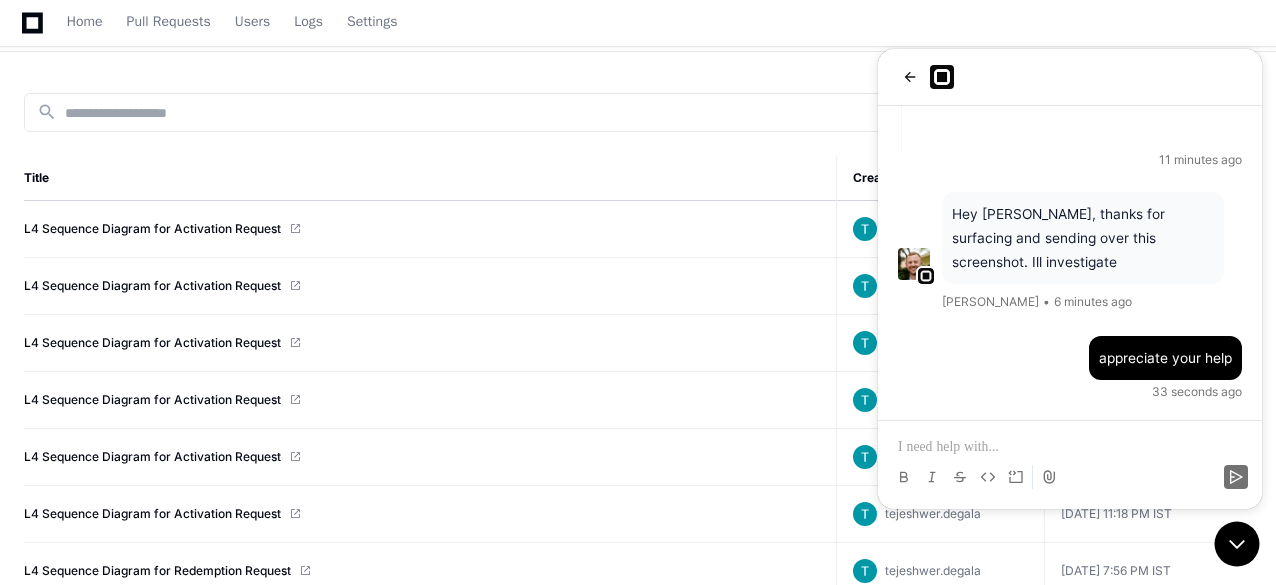click at bounding box center [1070, 447] 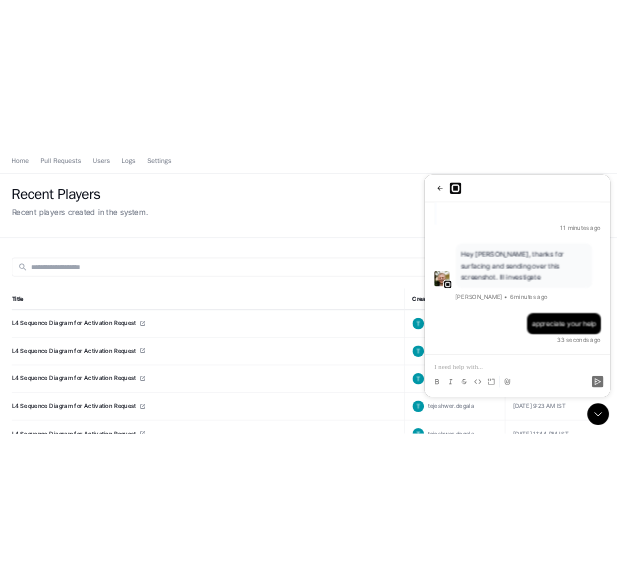 scroll, scrollTop: 0, scrollLeft: 0, axis: both 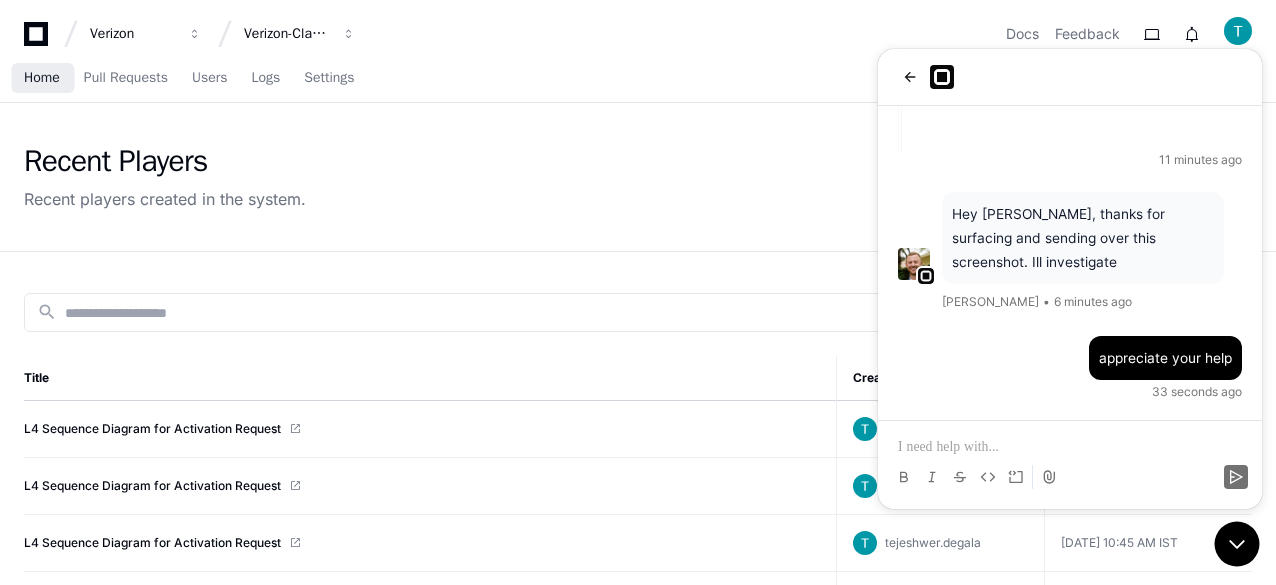 click on "Home" at bounding box center (42, 78) 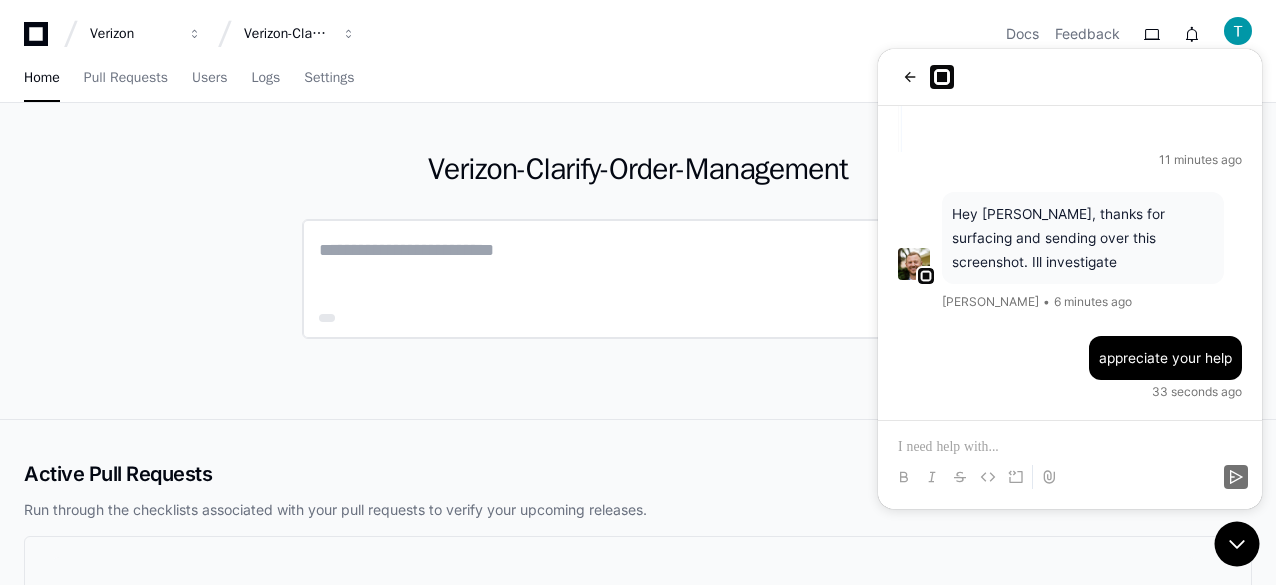 click 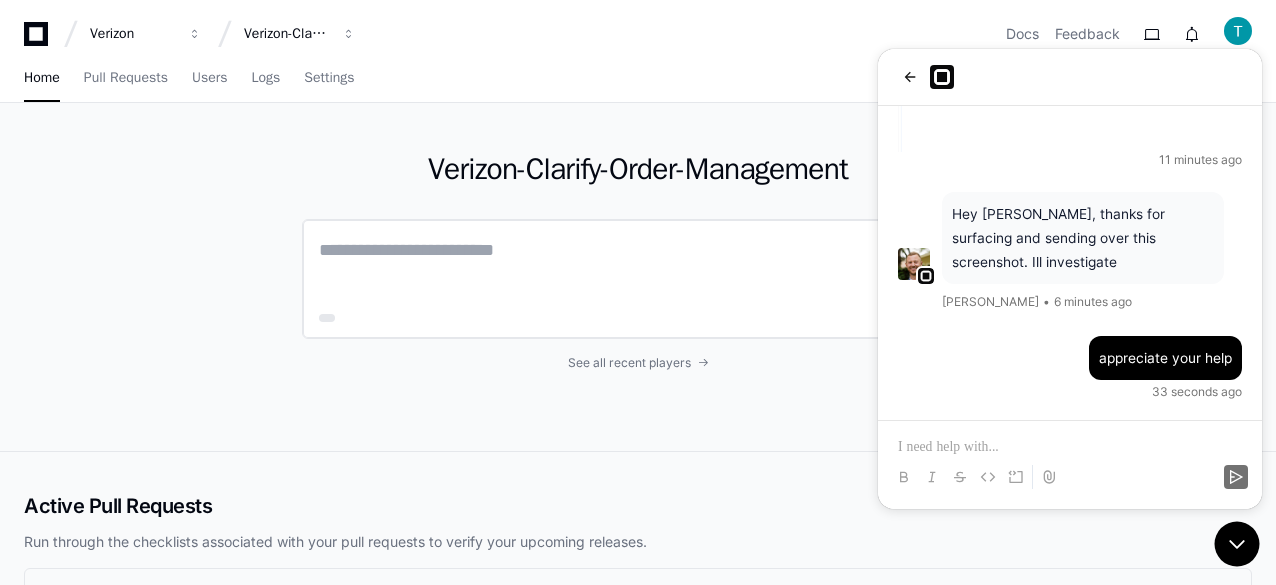 click 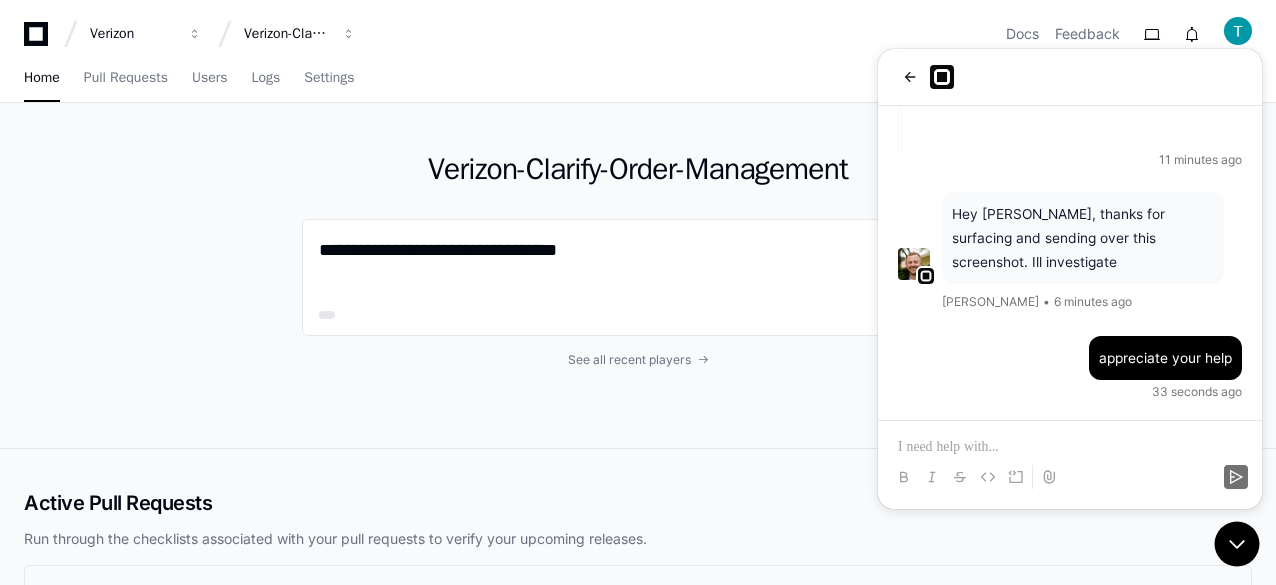 type on "**********" 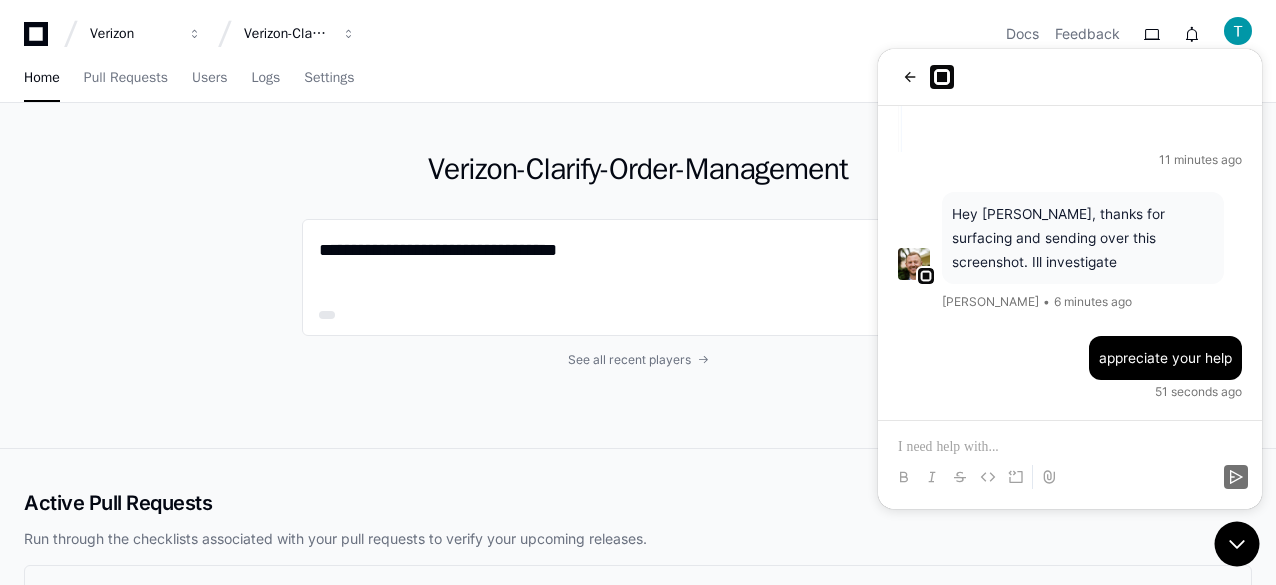 click at bounding box center [1070, 77] 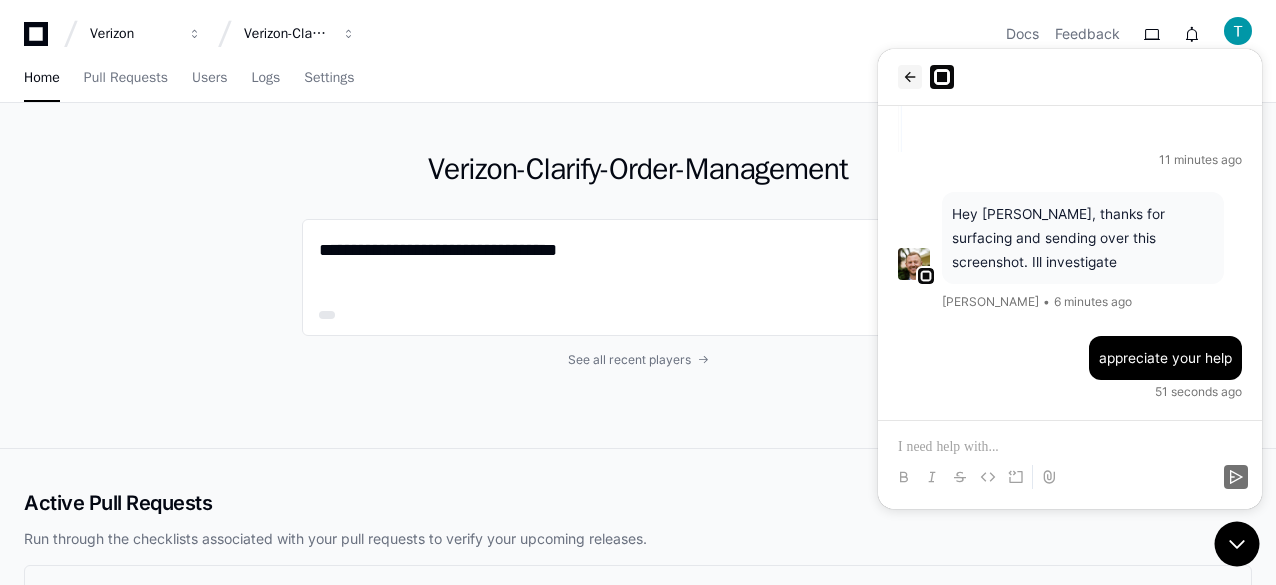 click 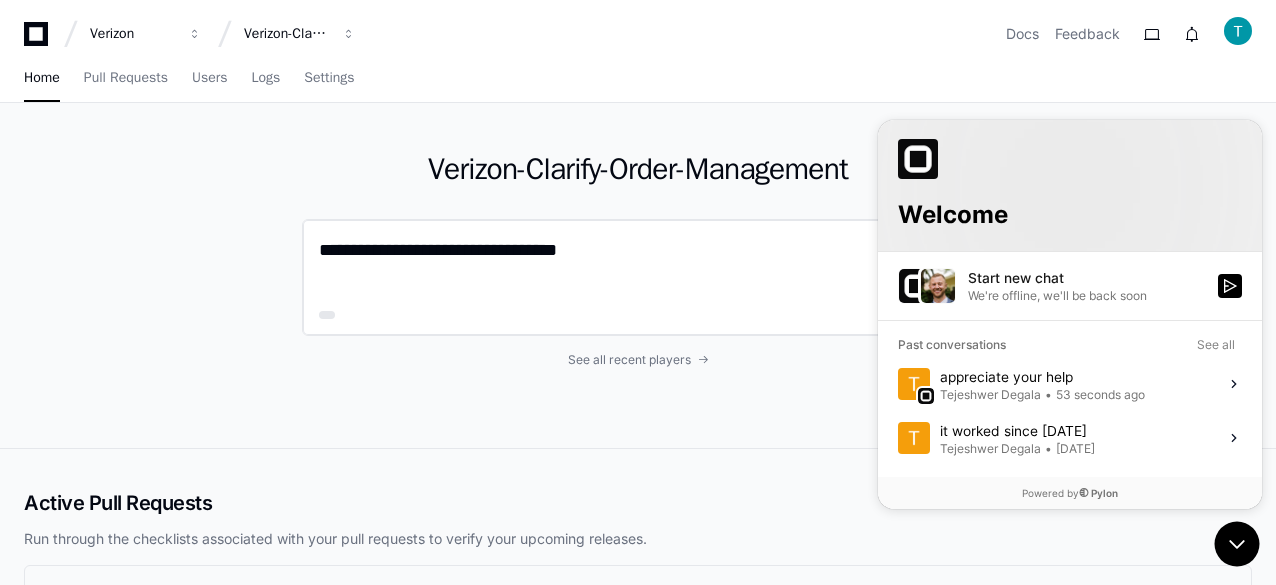 click on "**********" 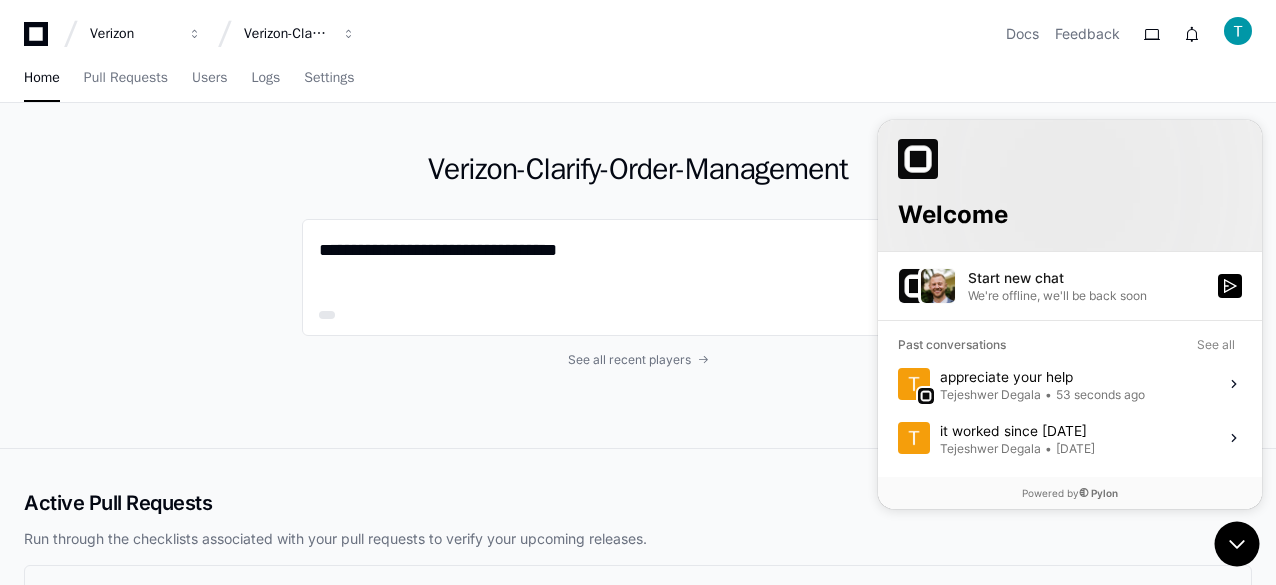 click on "**********" 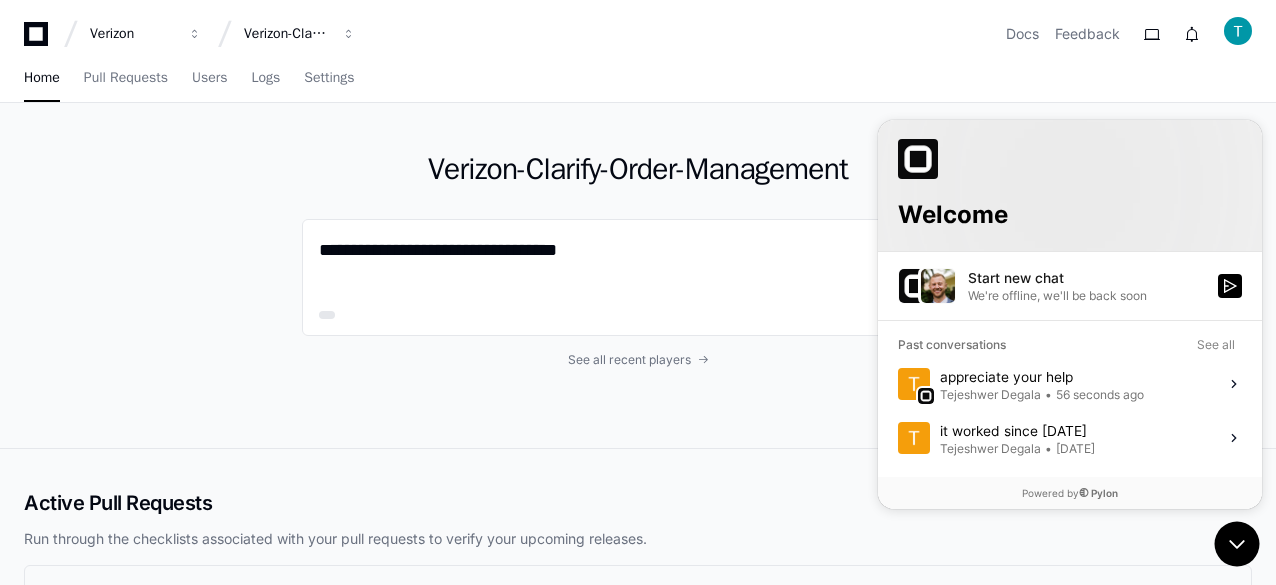 click at bounding box center (1070, 158) 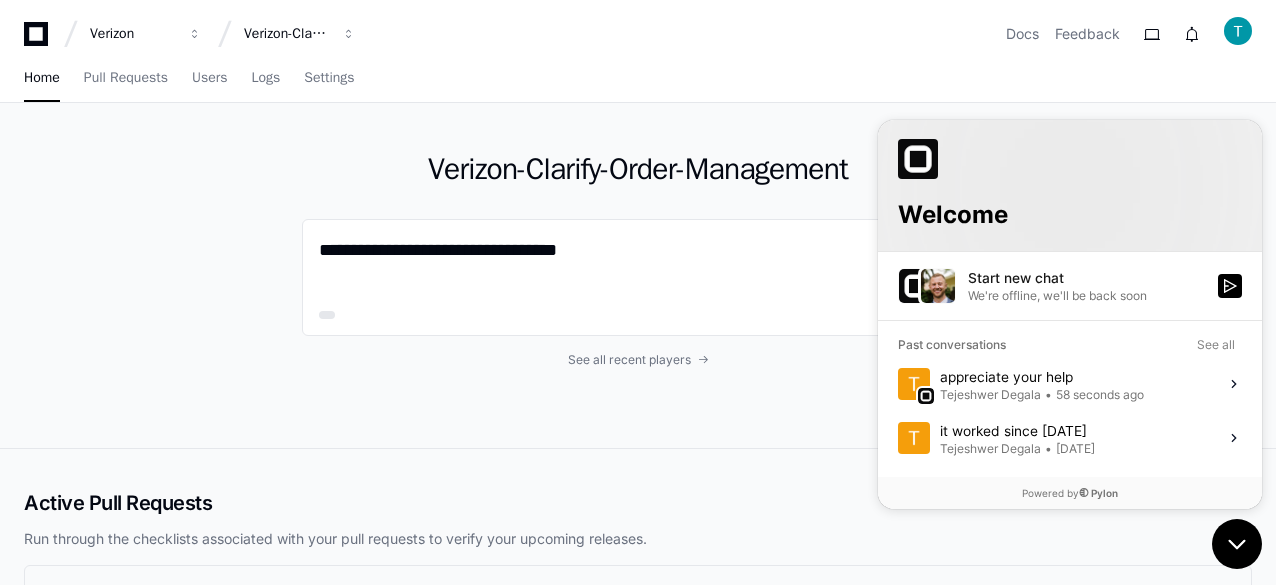 click 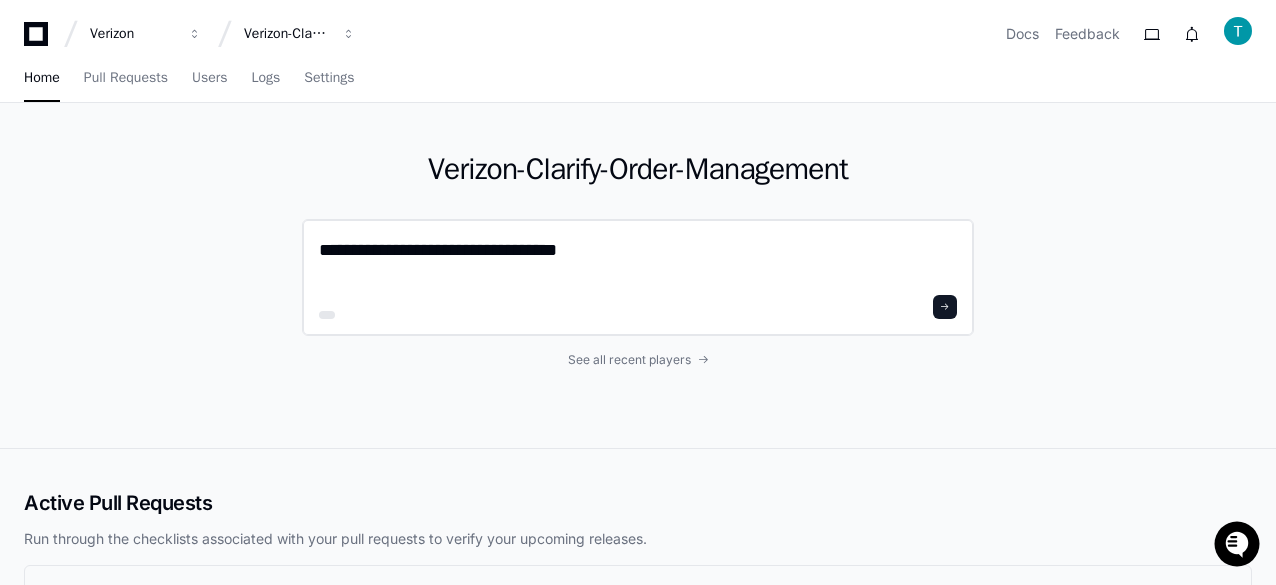 click 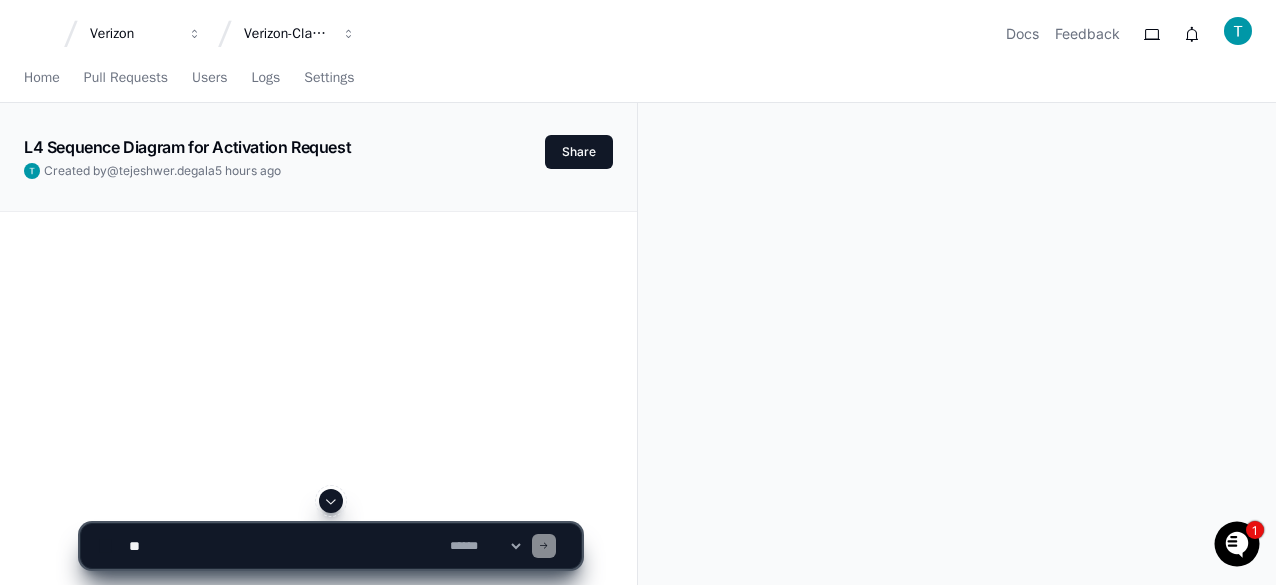 scroll, scrollTop: 0, scrollLeft: 0, axis: both 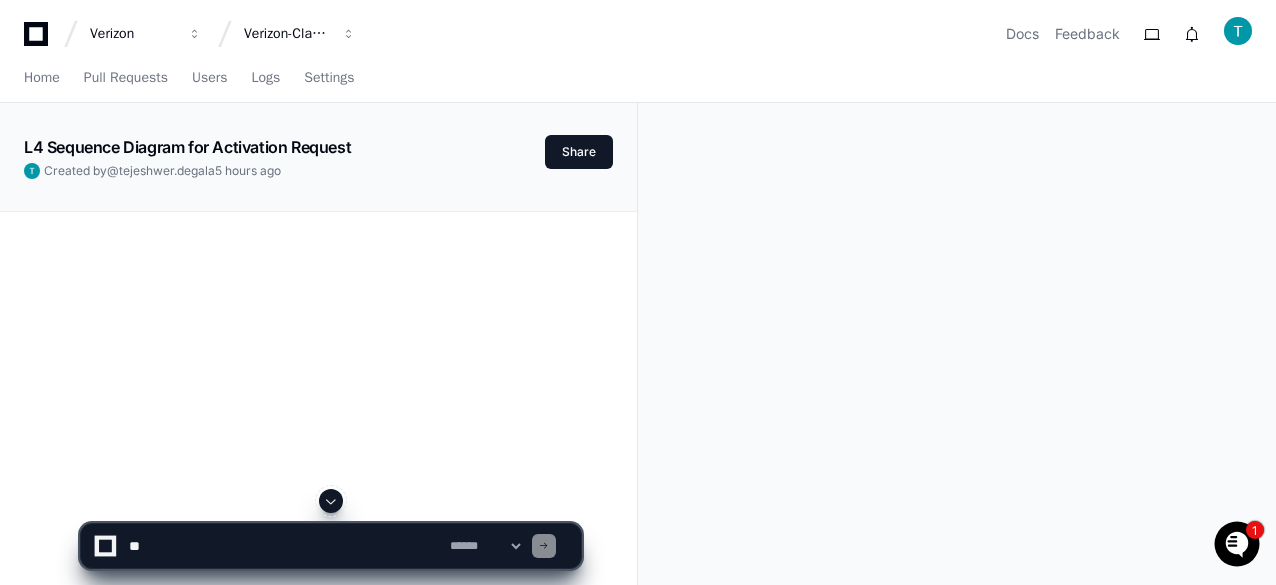 click 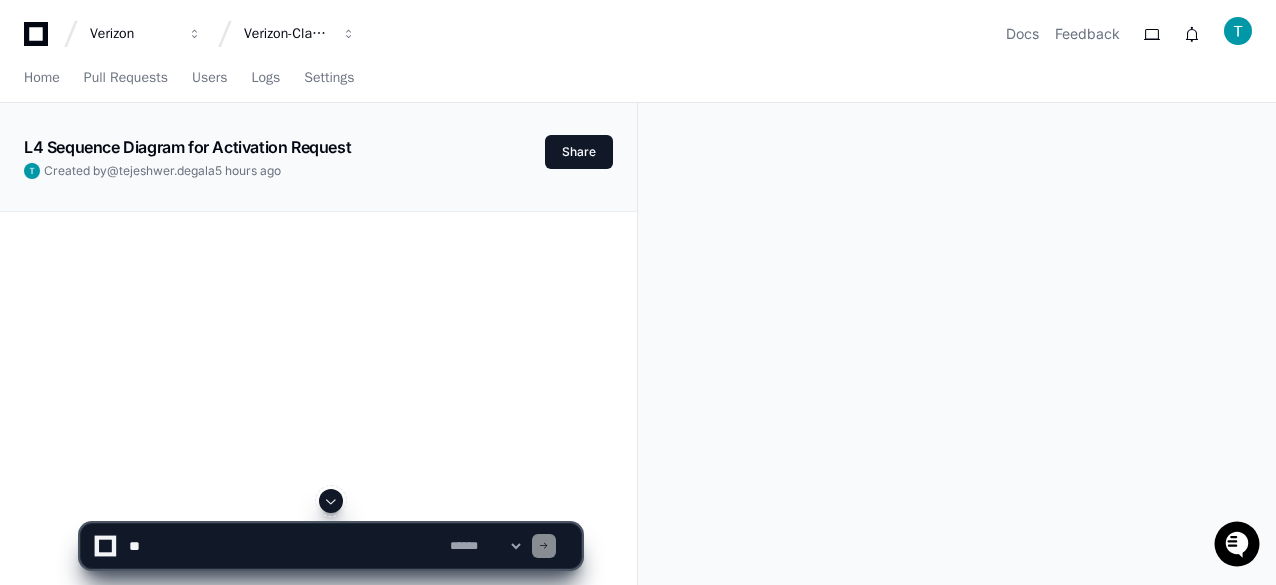 click 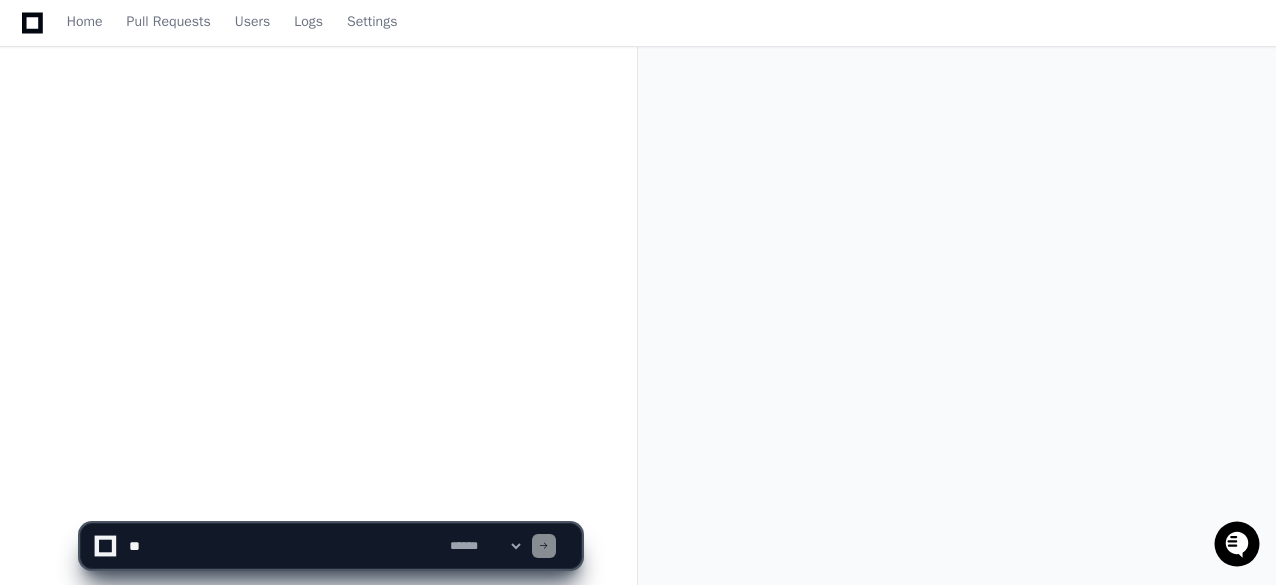scroll, scrollTop: 0, scrollLeft: 0, axis: both 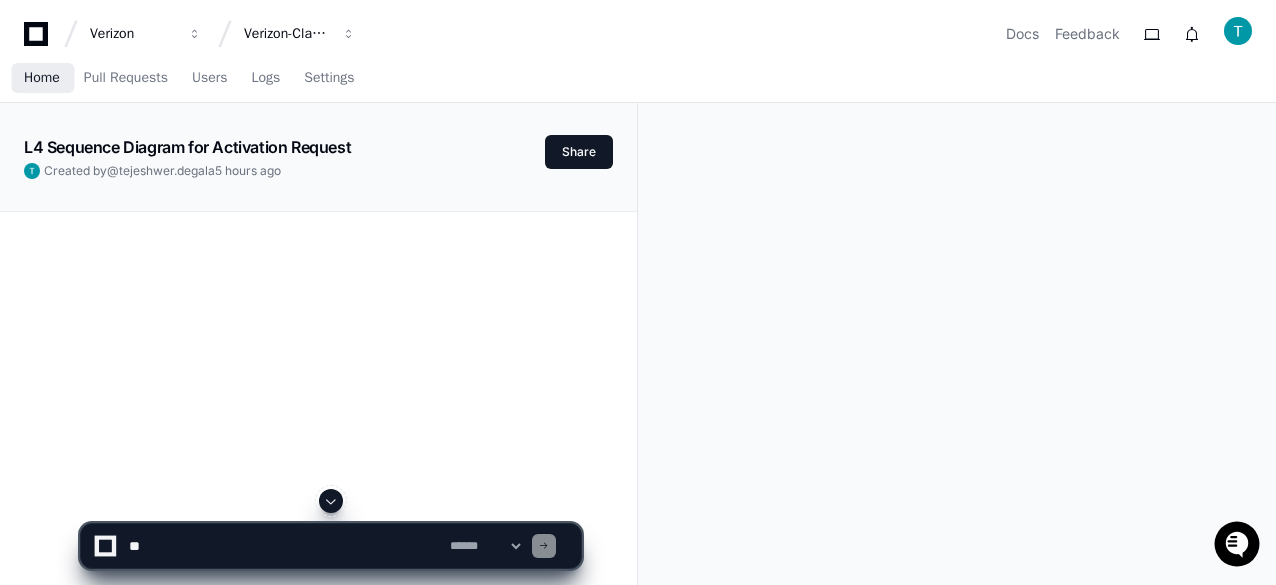 click on "Home" at bounding box center (42, 78) 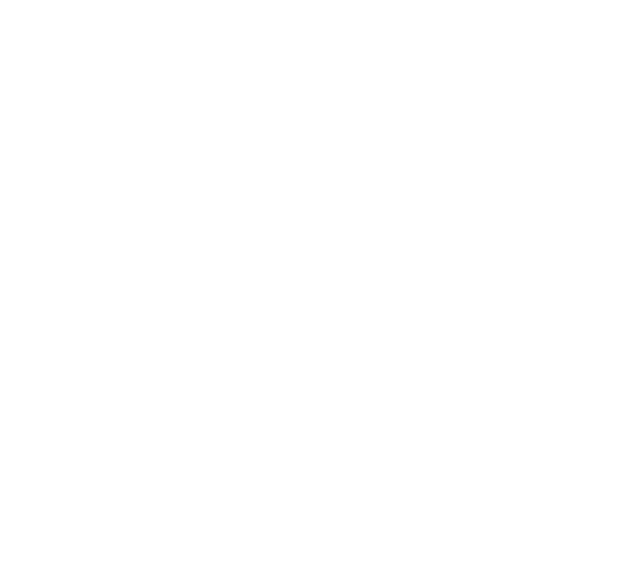 scroll, scrollTop: 0, scrollLeft: 0, axis: both 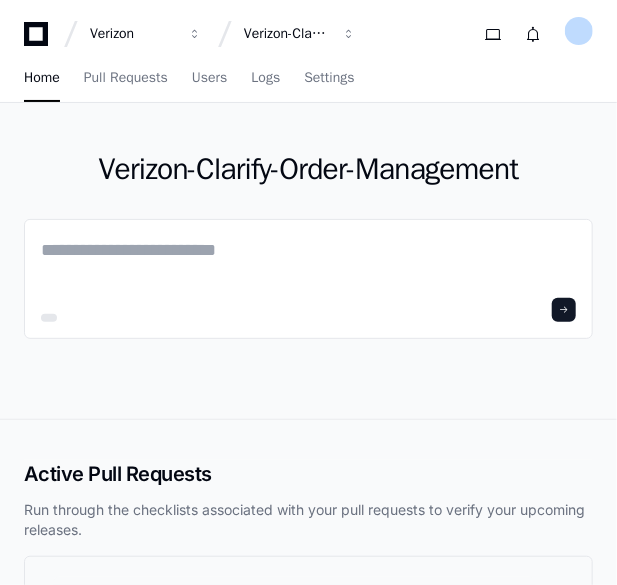 click 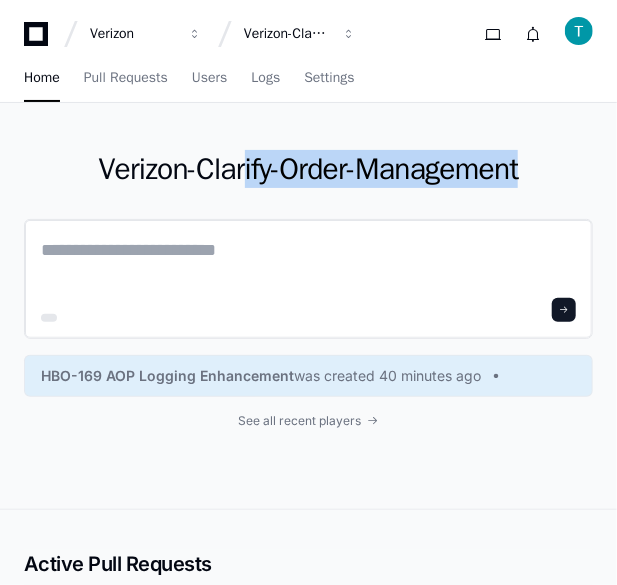 click 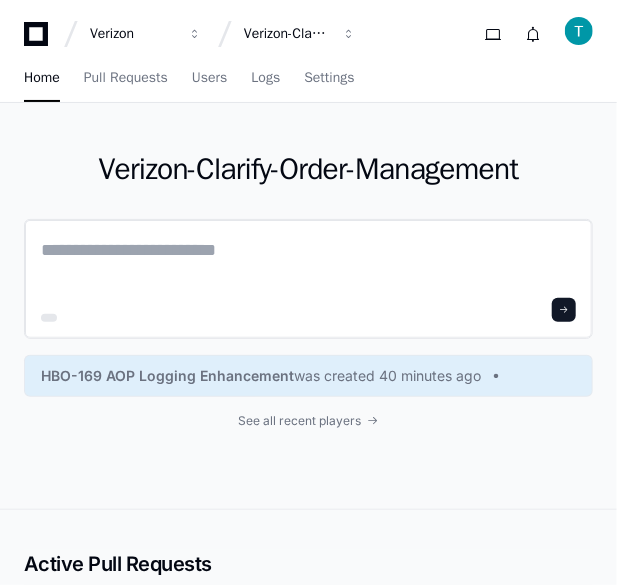 scroll, scrollTop: 0, scrollLeft: 0, axis: both 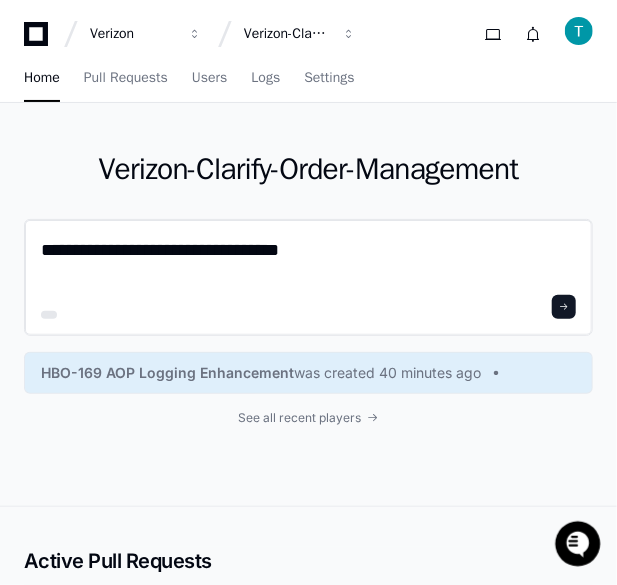 type on "**********" 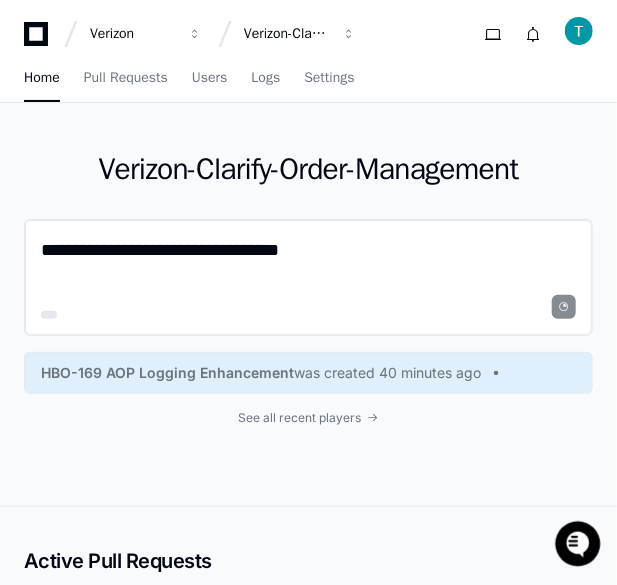 click 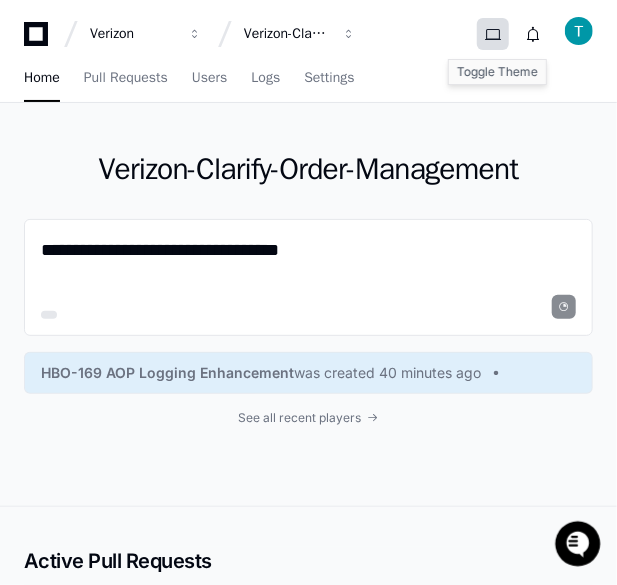 click at bounding box center (493, 34) 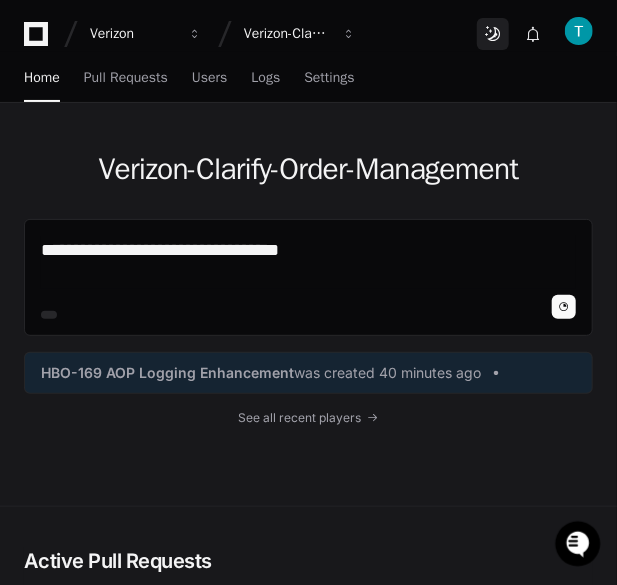 click at bounding box center (493, 34) 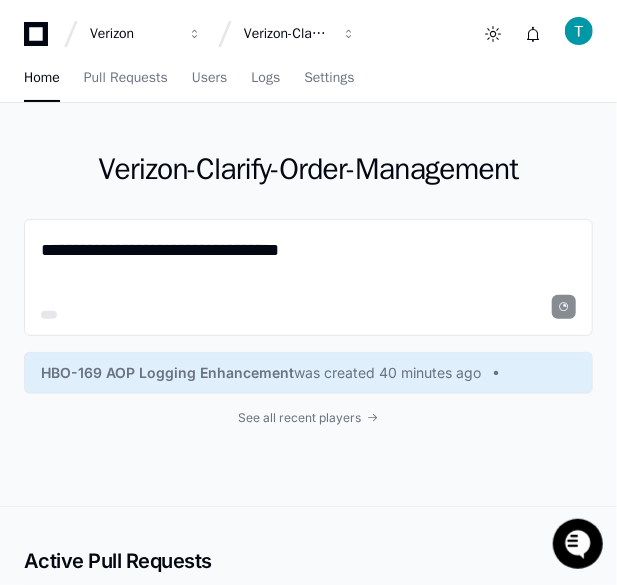 click 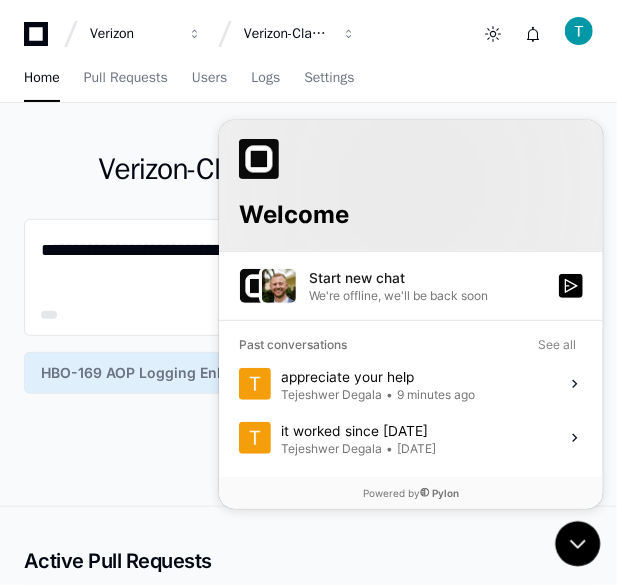 click on "We're offline, we'll be back soon" at bounding box center [397, 295] 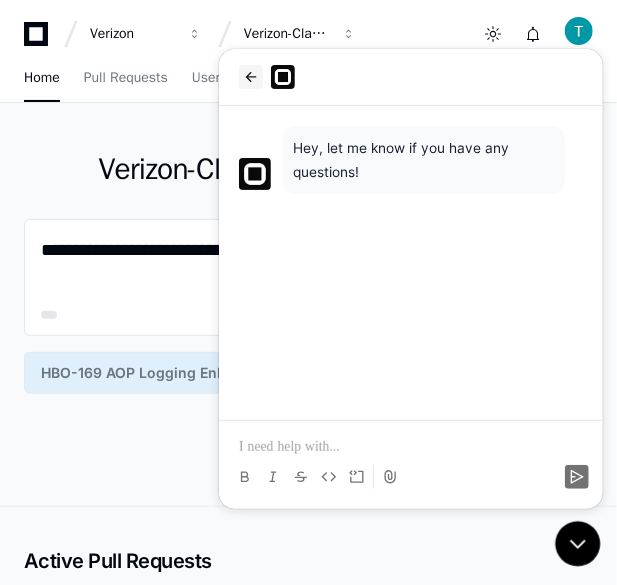 click 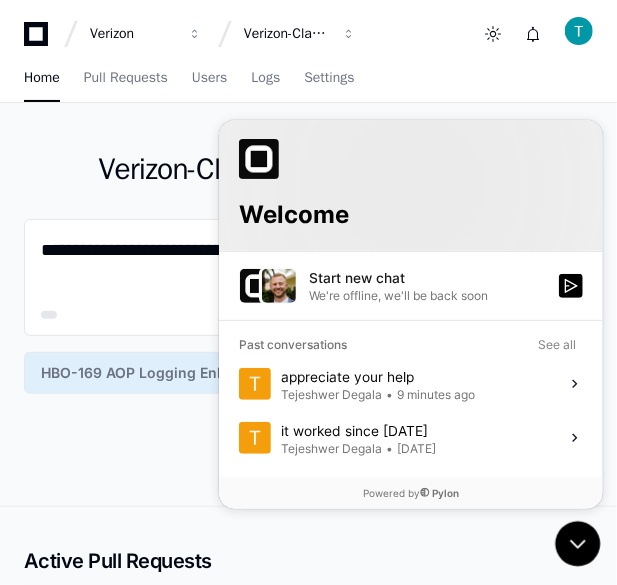 click on "•" at bounding box center [388, 394] 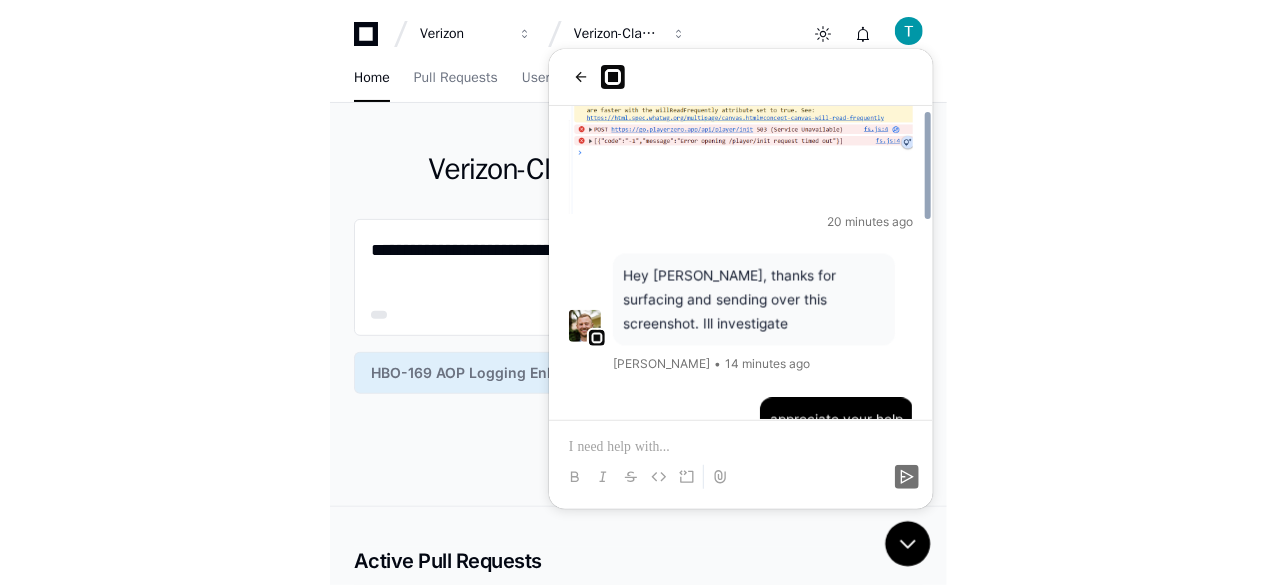 scroll, scrollTop: 984, scrollLeft: 0, axis: vertical 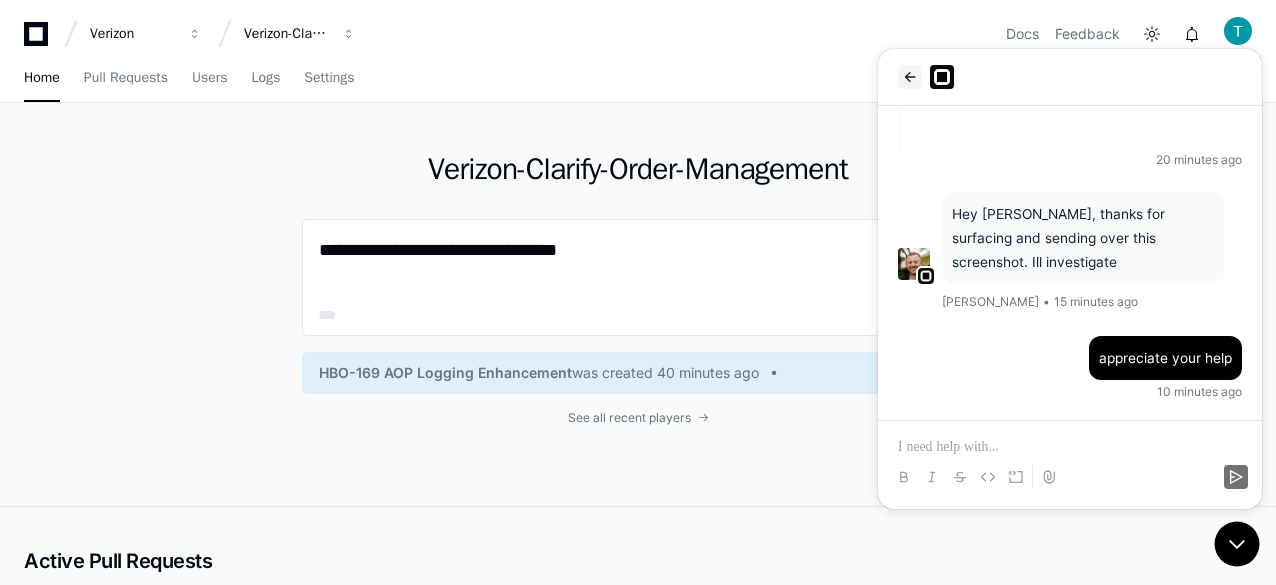 click 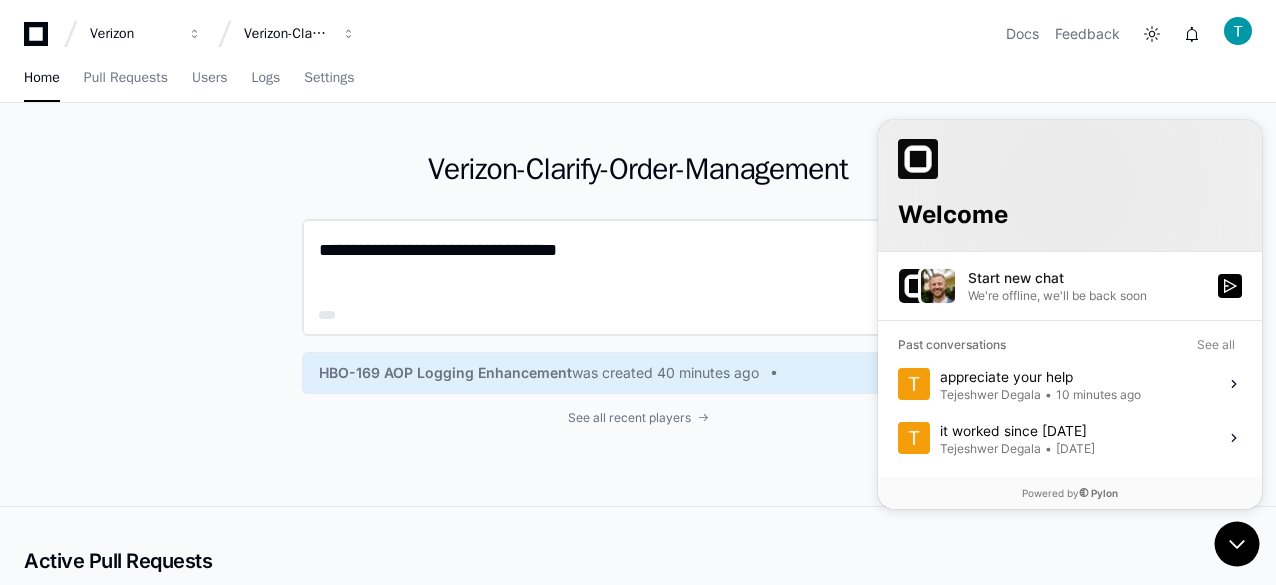 click 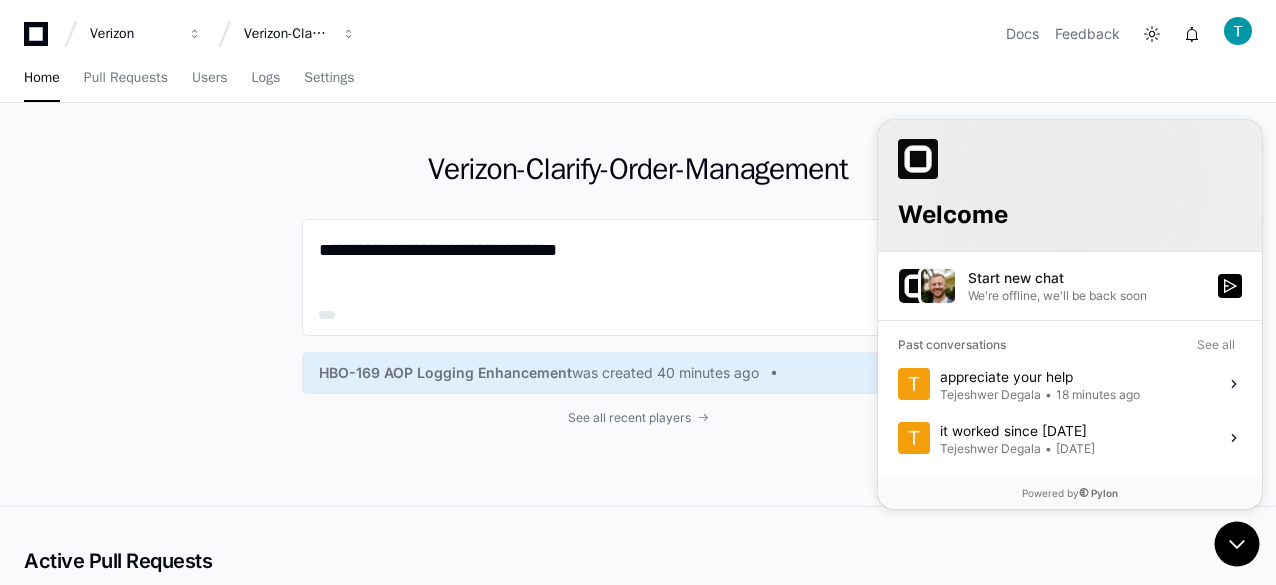 click on "**********" 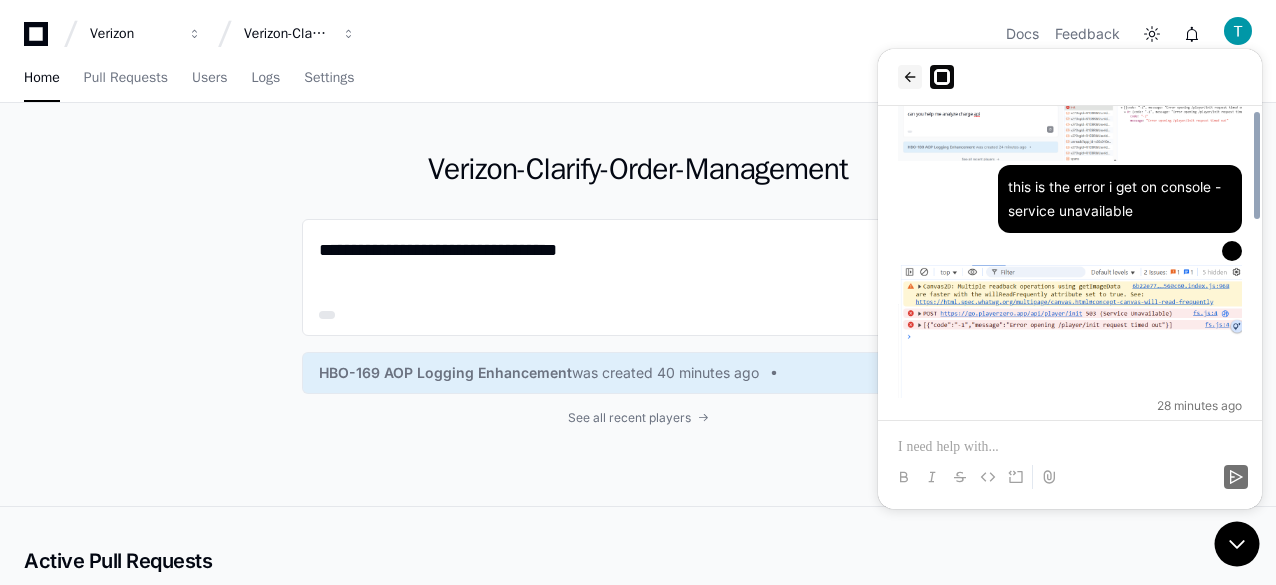 scroll, scrollTop: 984, scrollLeft: 0, axis: vertical 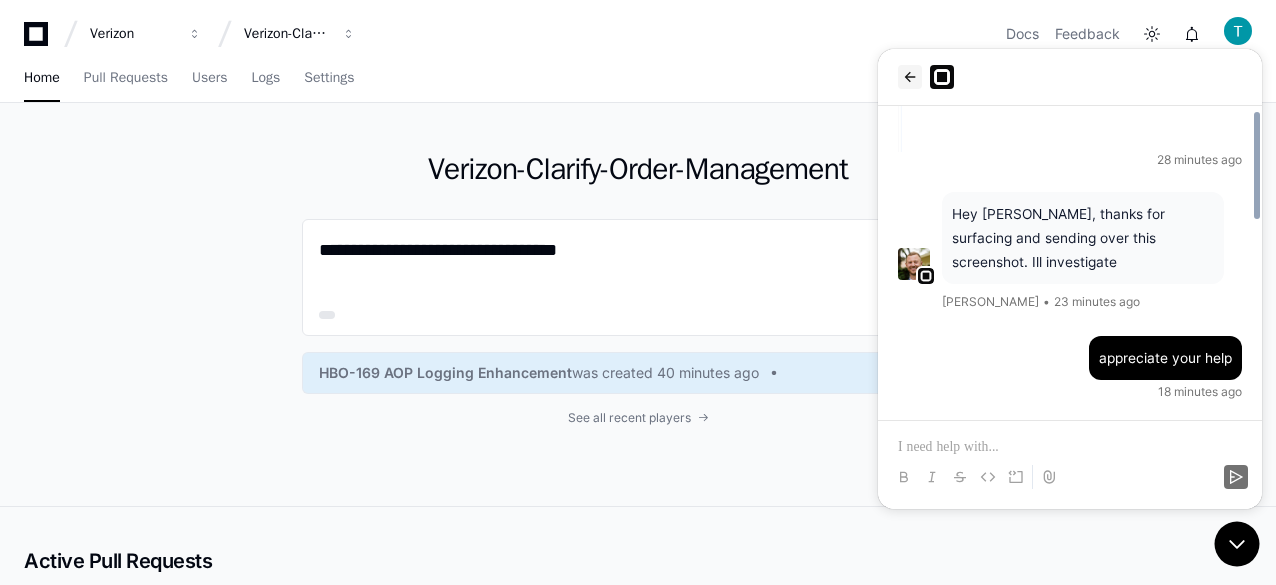 click 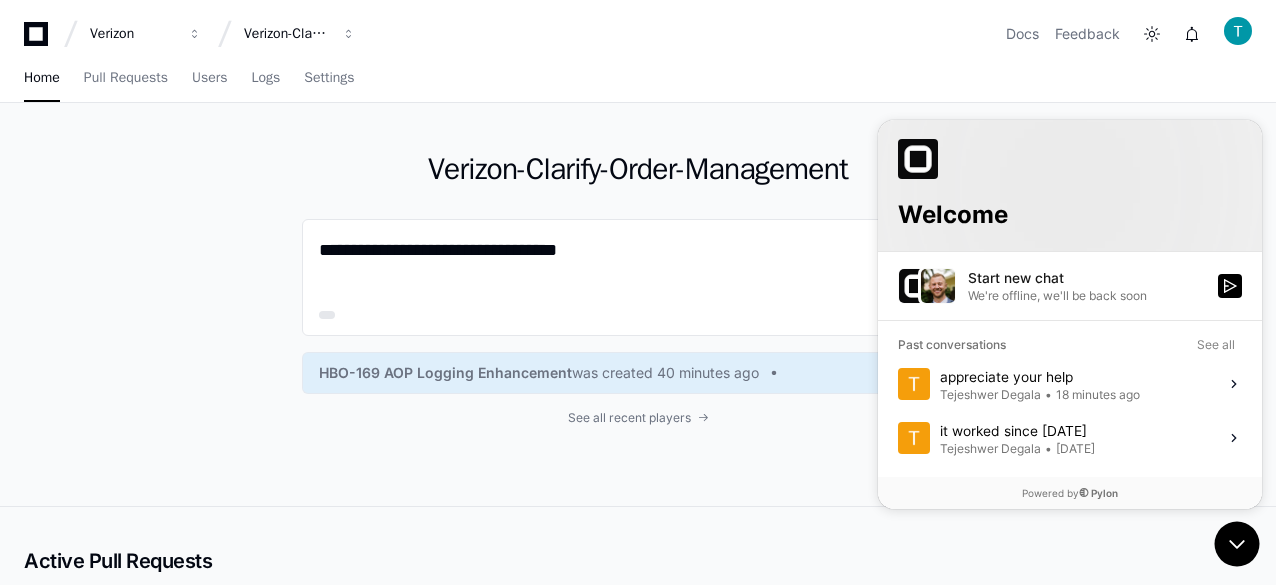 click on "appreciate your help Tejeshwer Degala • 18 minutes ago" at bounding box center (1040, 383) 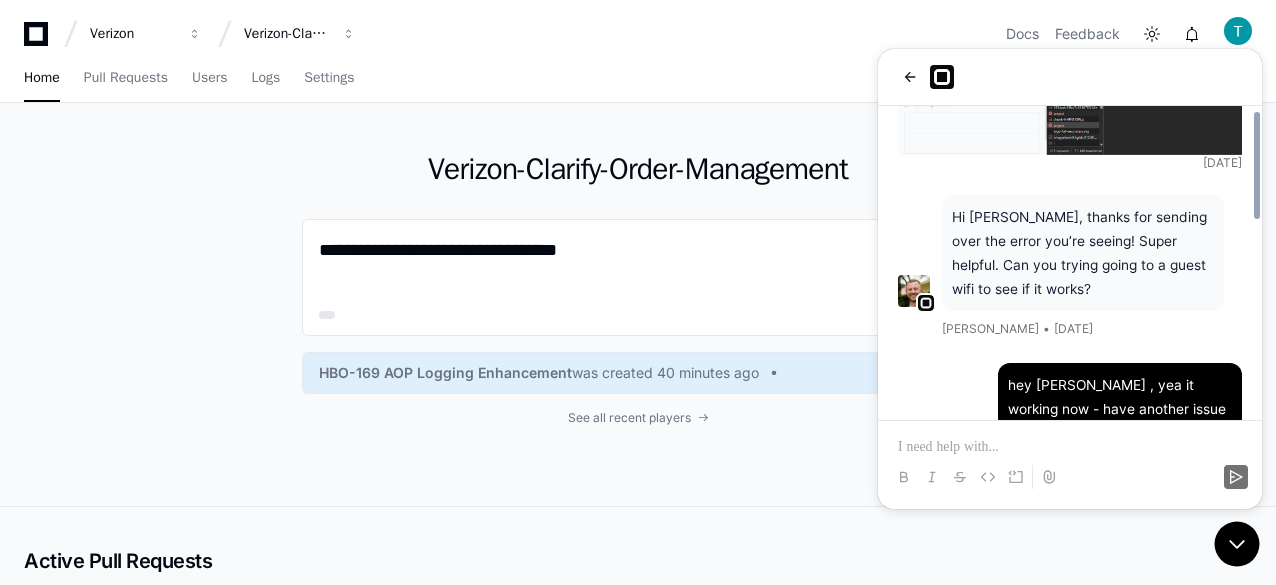 scroll, scrollTop: 250, scrollLeft: 0, axis: vertical 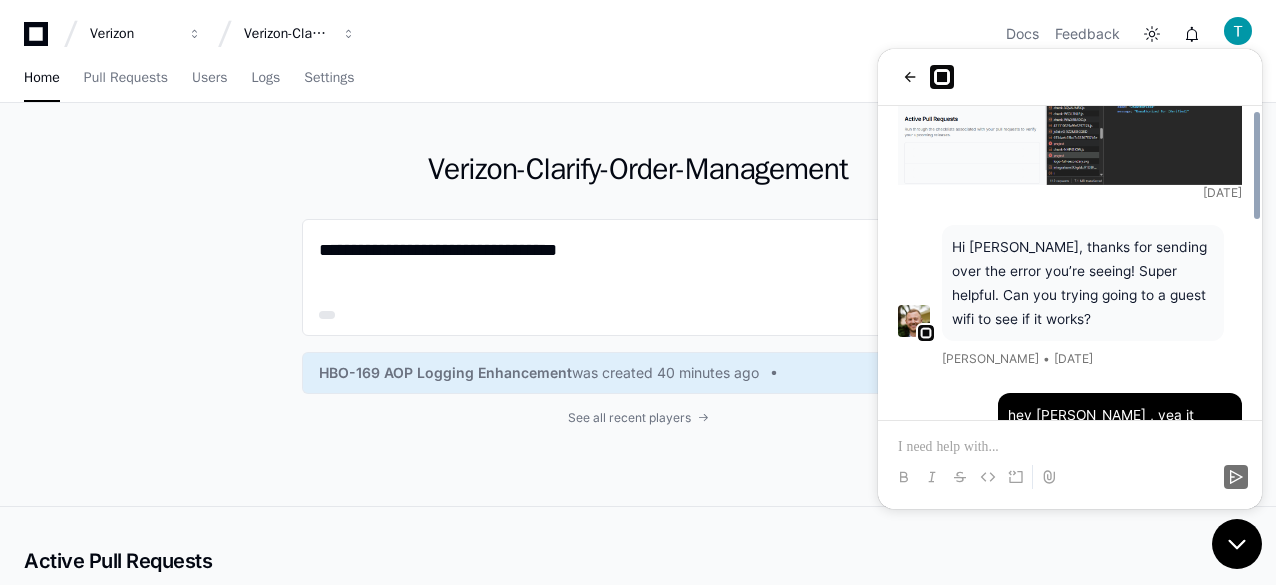 click 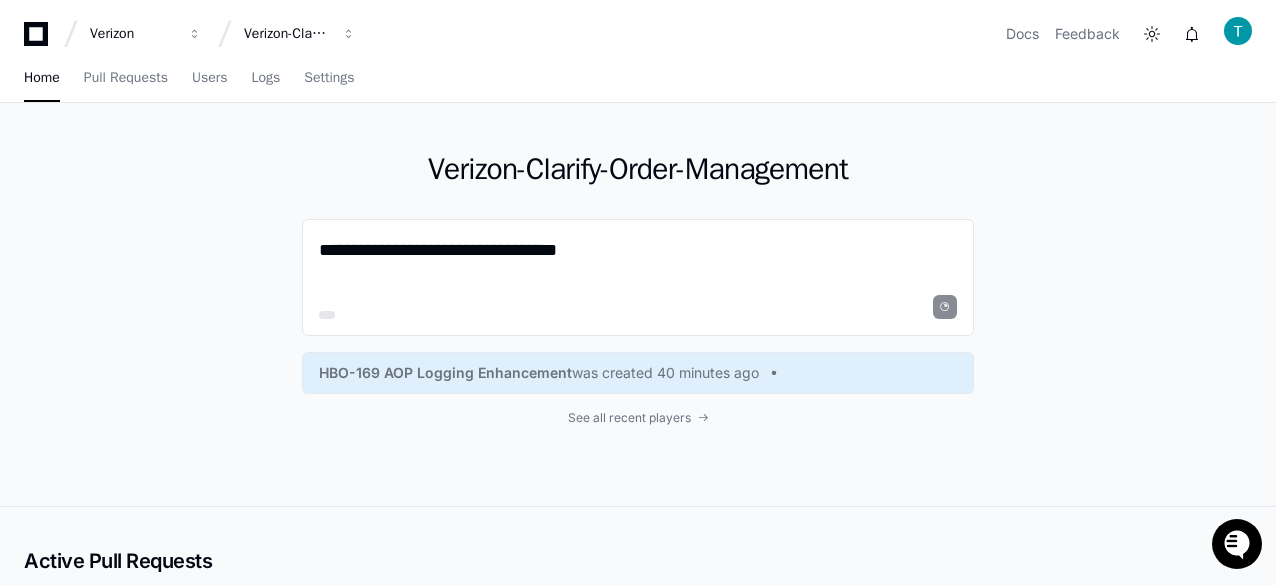click 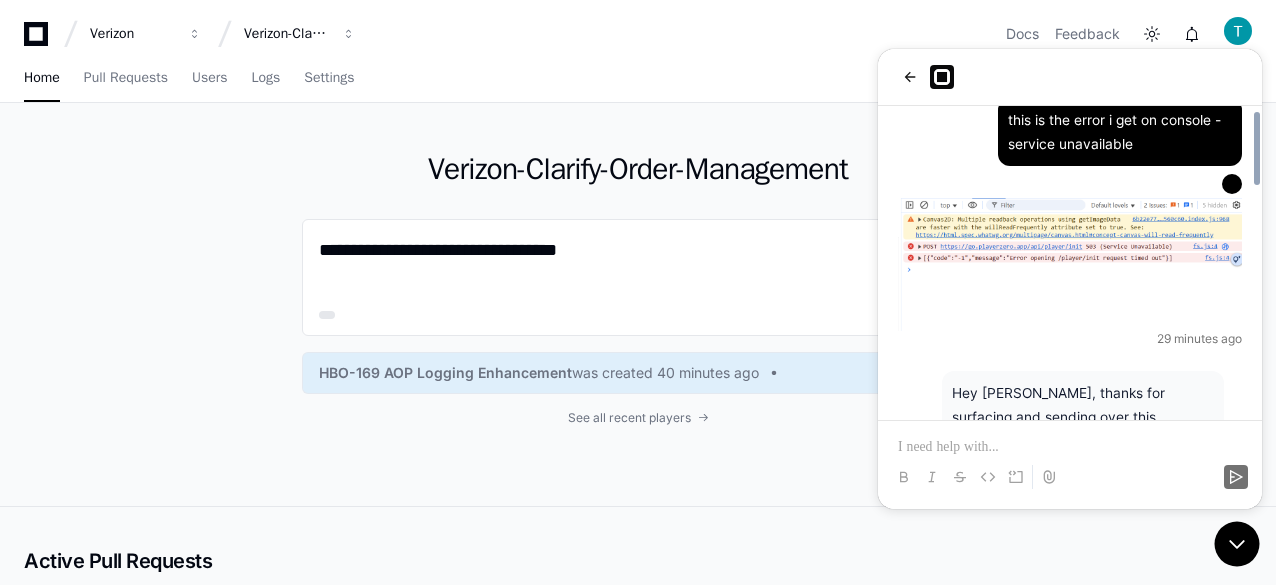 scroll, scrollTop: 984, scrollLeft: 0, axis: vertical 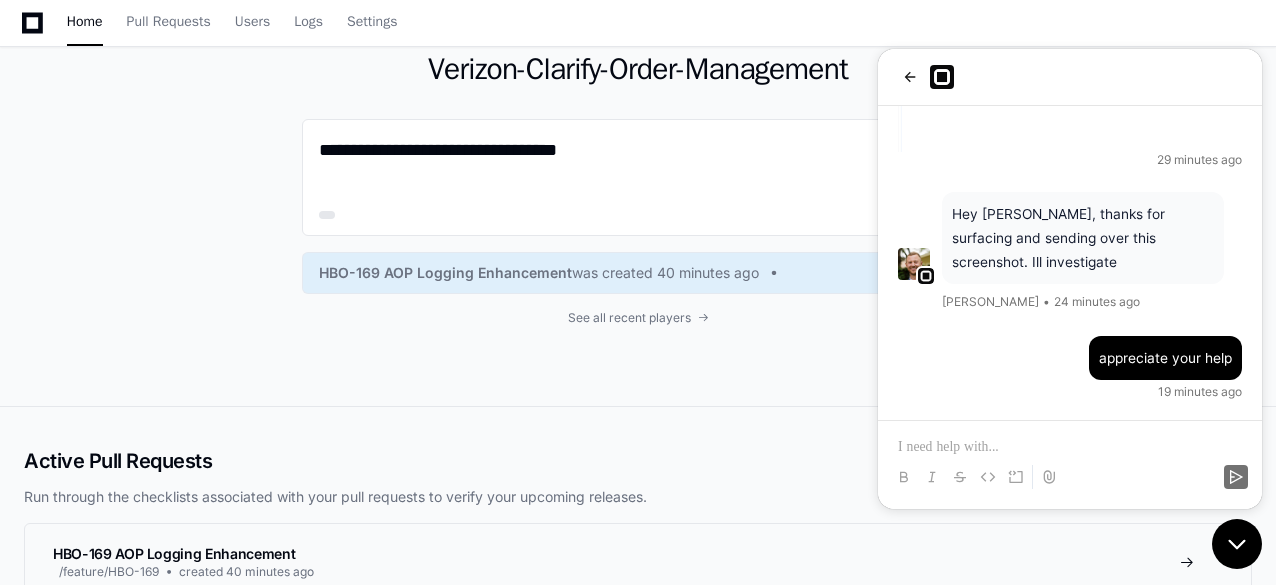 click 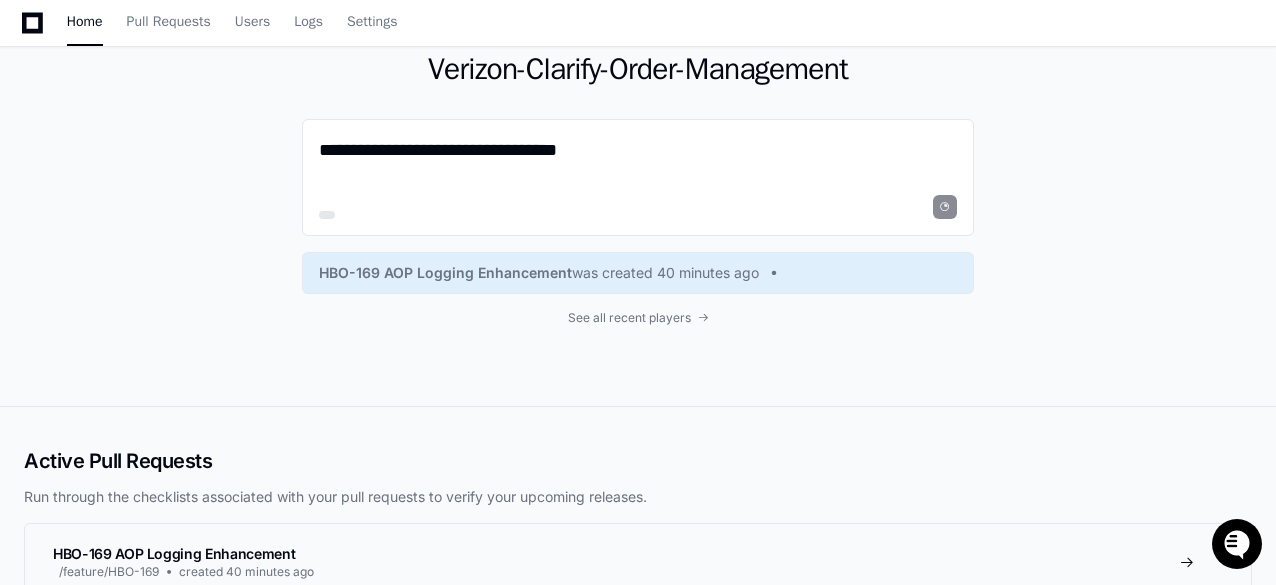 click 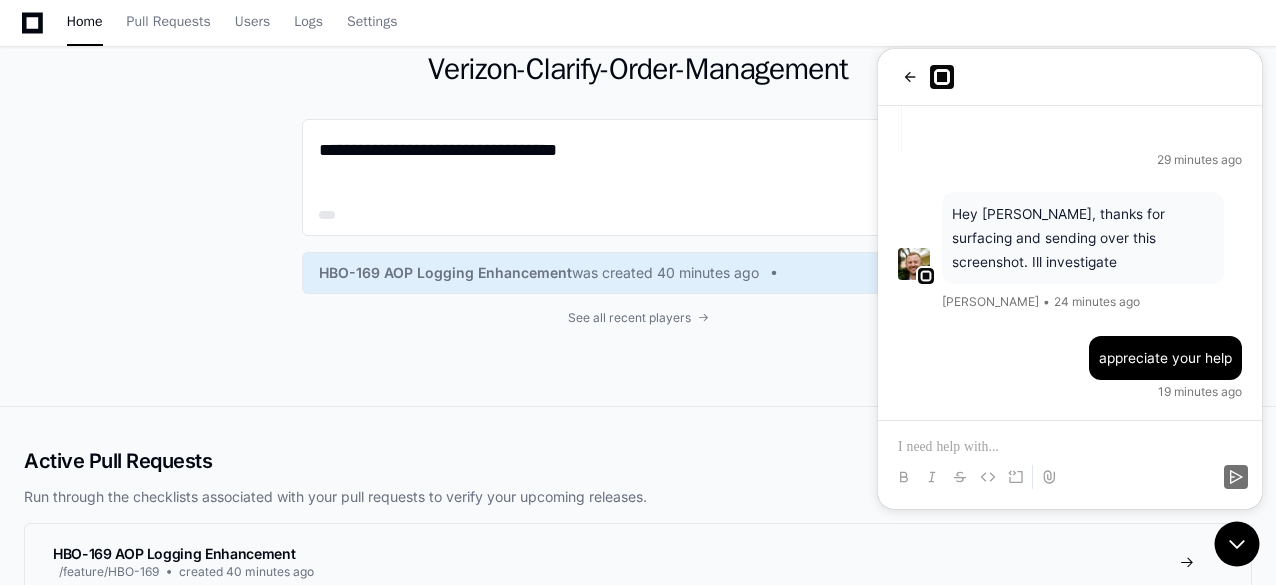 click on "**********" 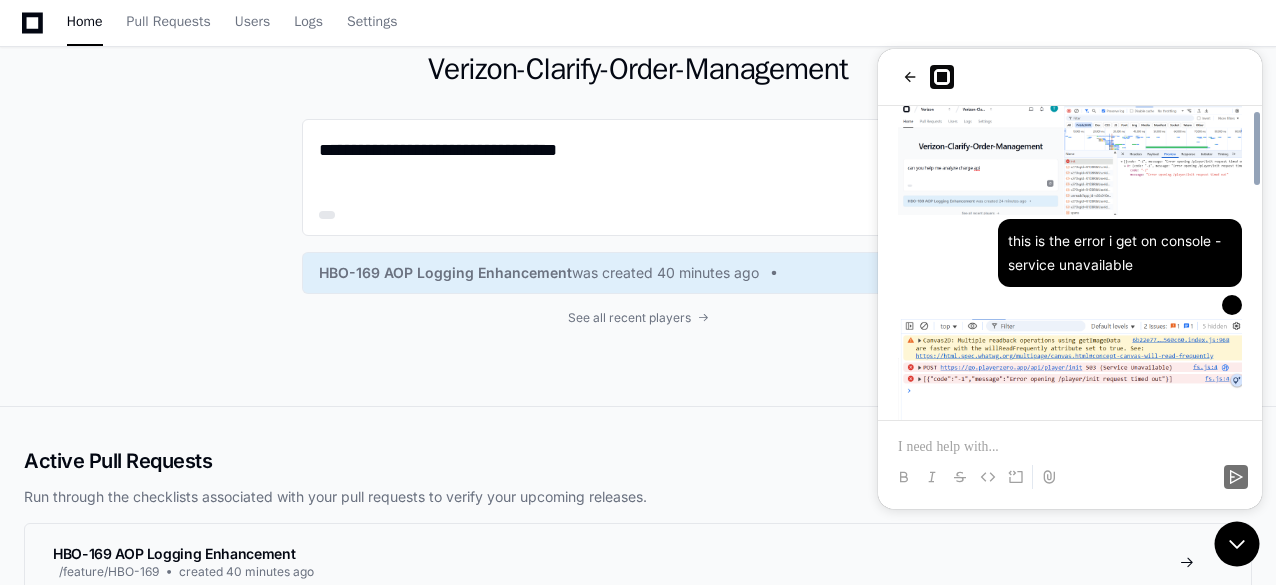 scroll, scrollTop: 584, scrollLeft: 0, axis: vertical 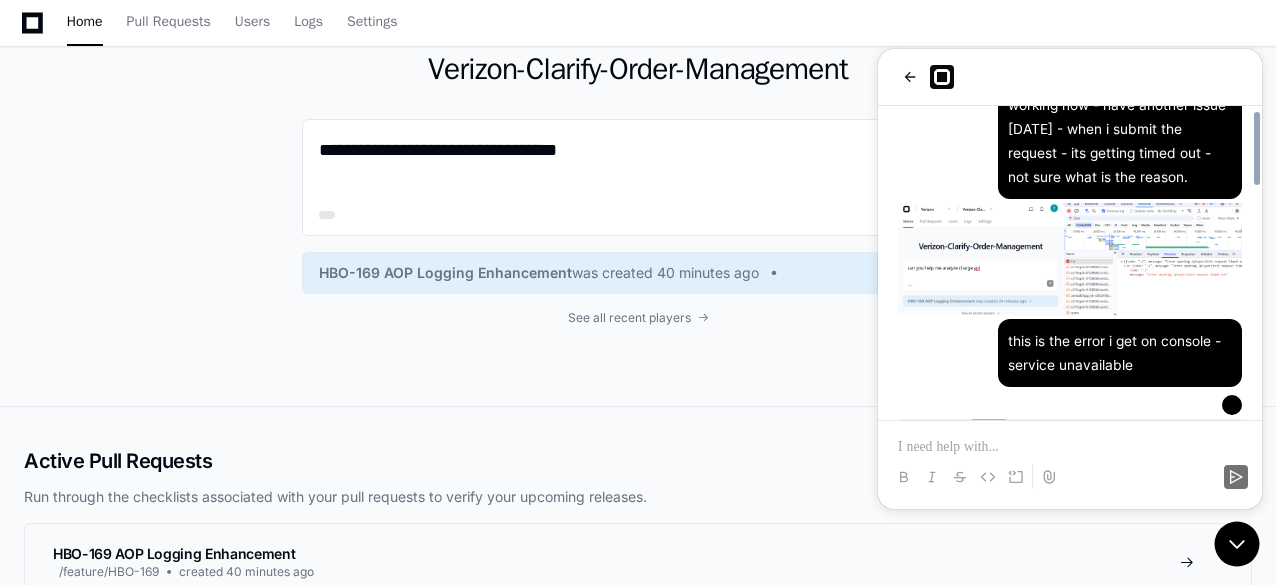 click at bounding box center (1070, 258) 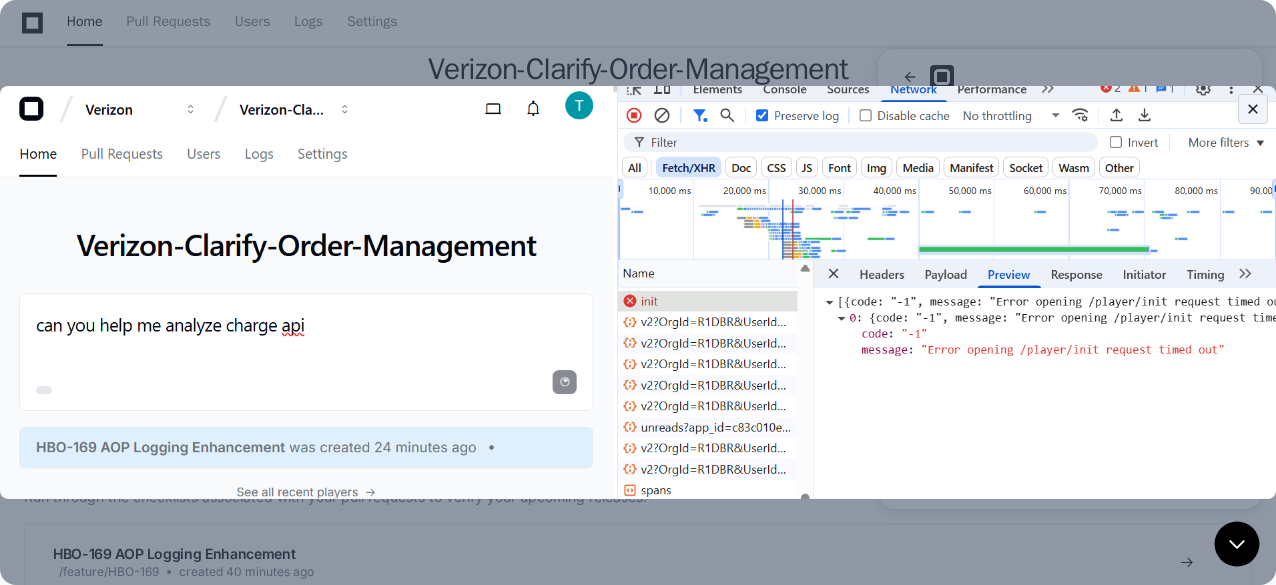 click 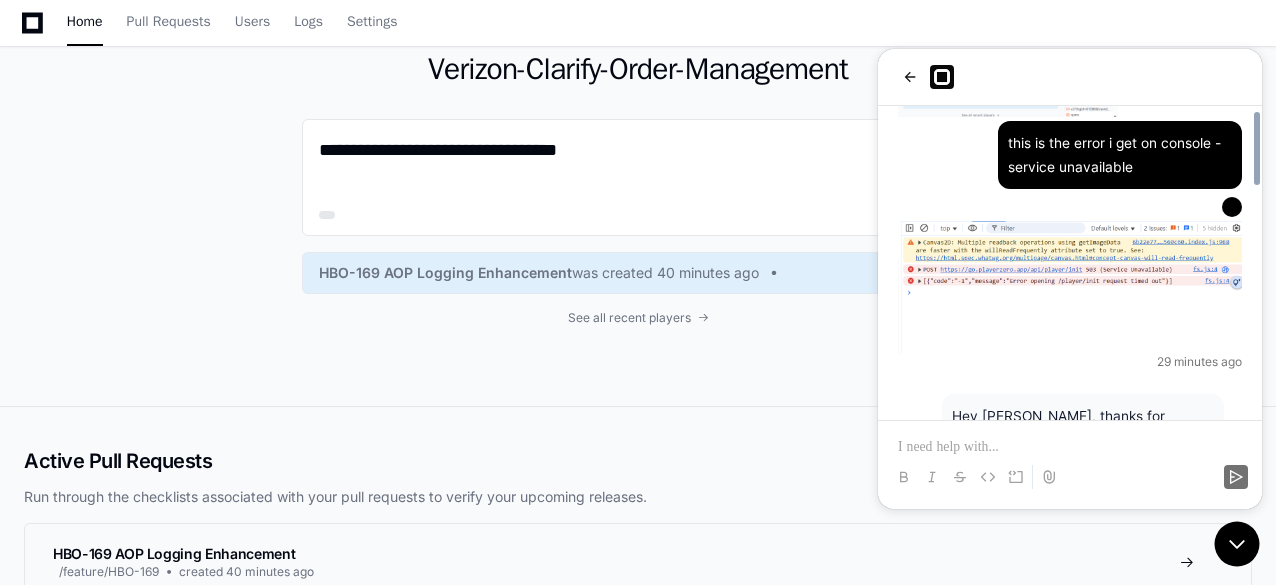 scroll, scrollTop: 784, scrollLeft: 0, axis: vertical 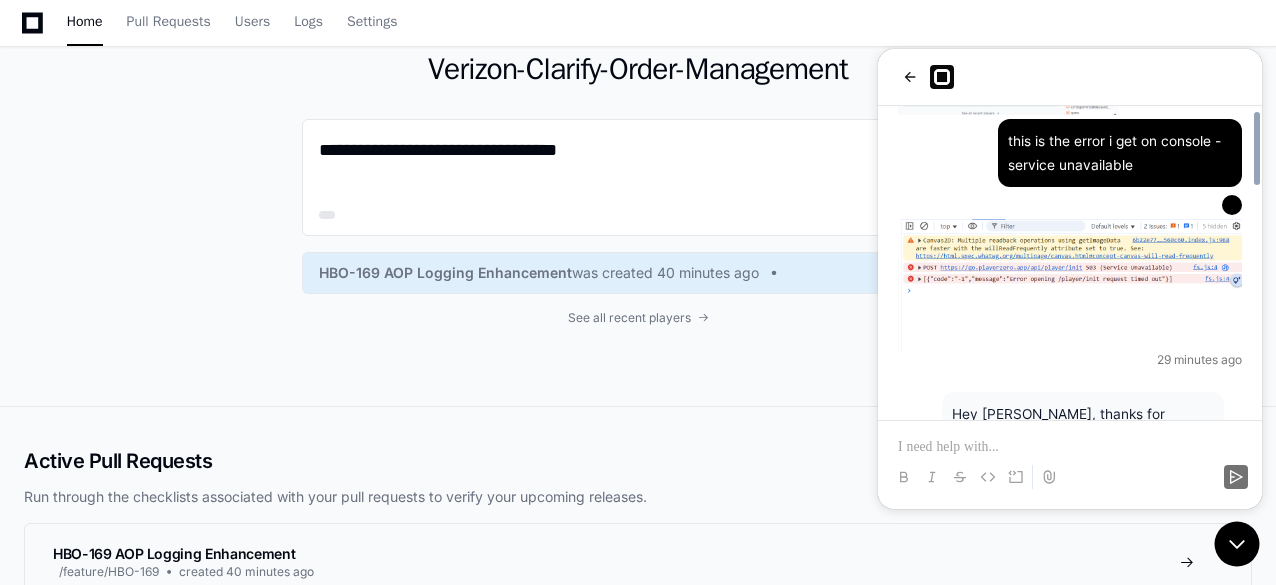 click at bounding box center (1070, 286) 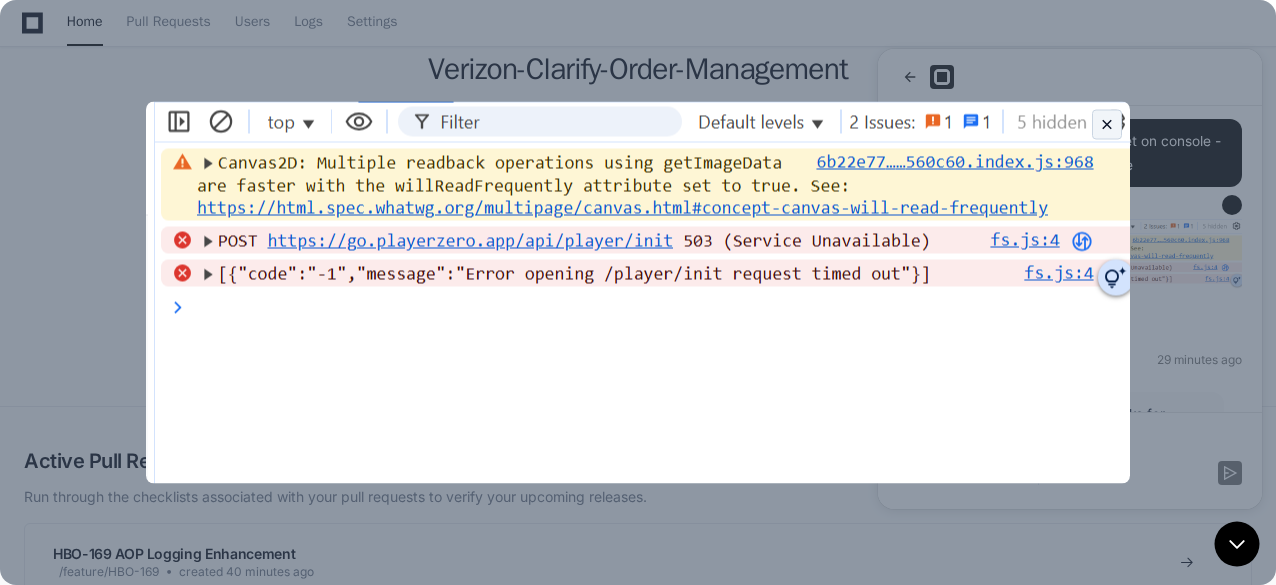 click 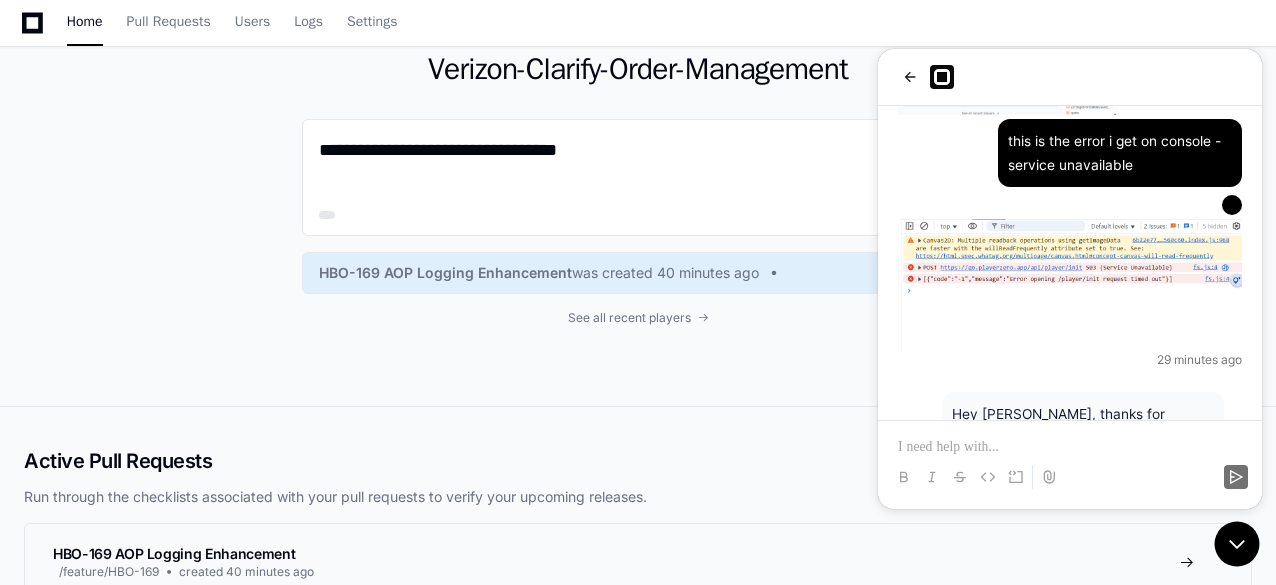 click on "**********" 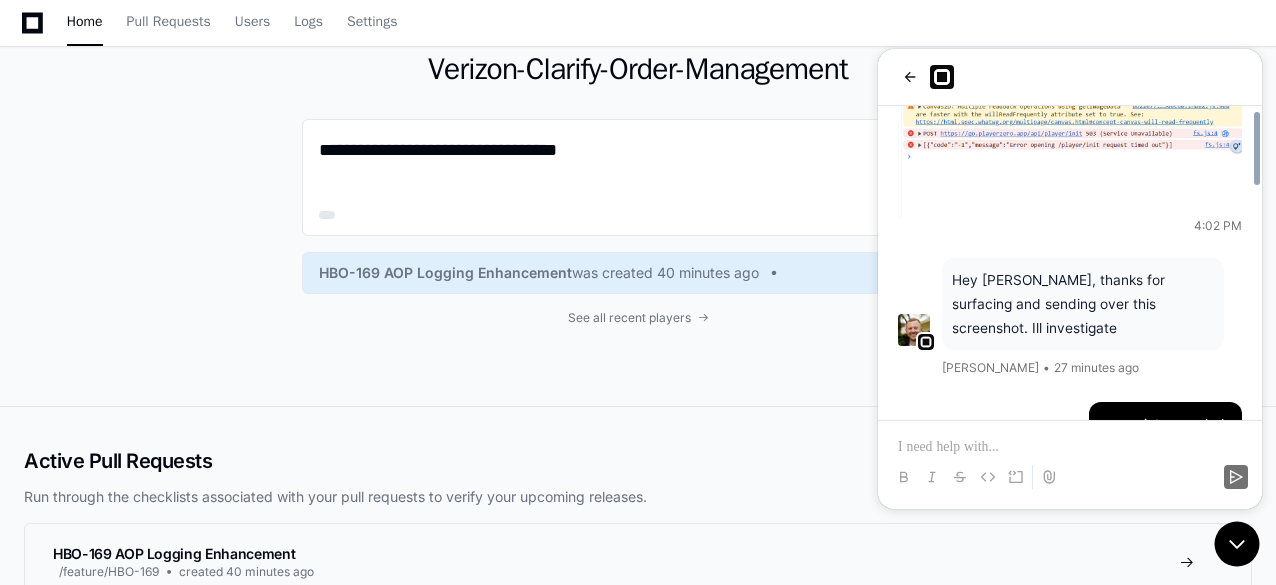scroll, scrollTop: 984, scrollLeft: 0, axis: vertical 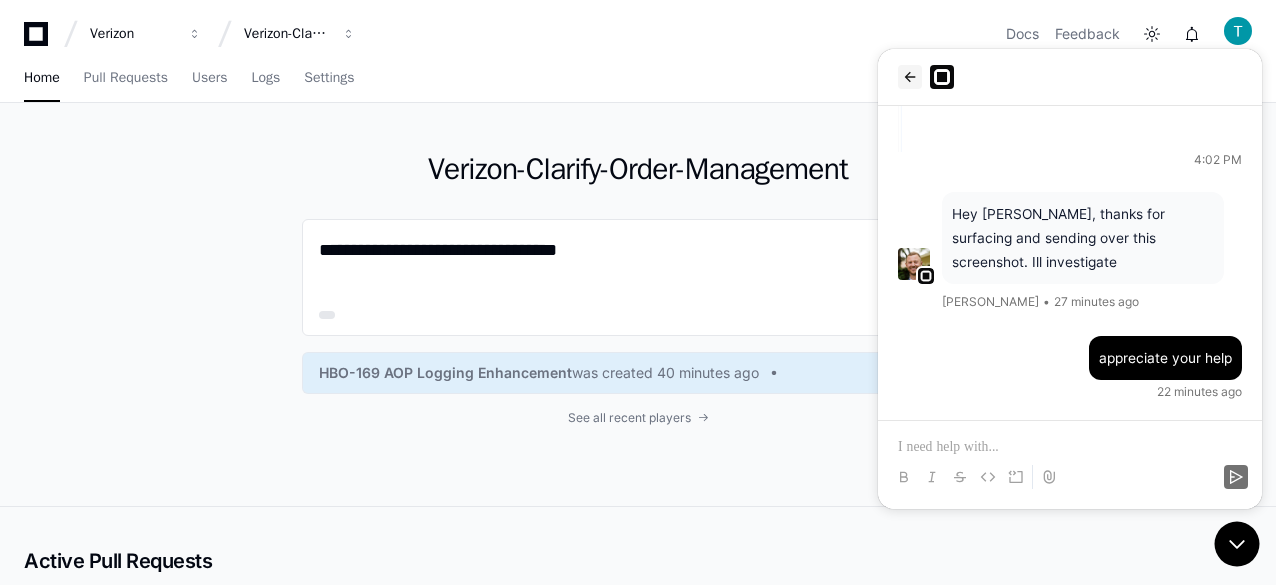 click 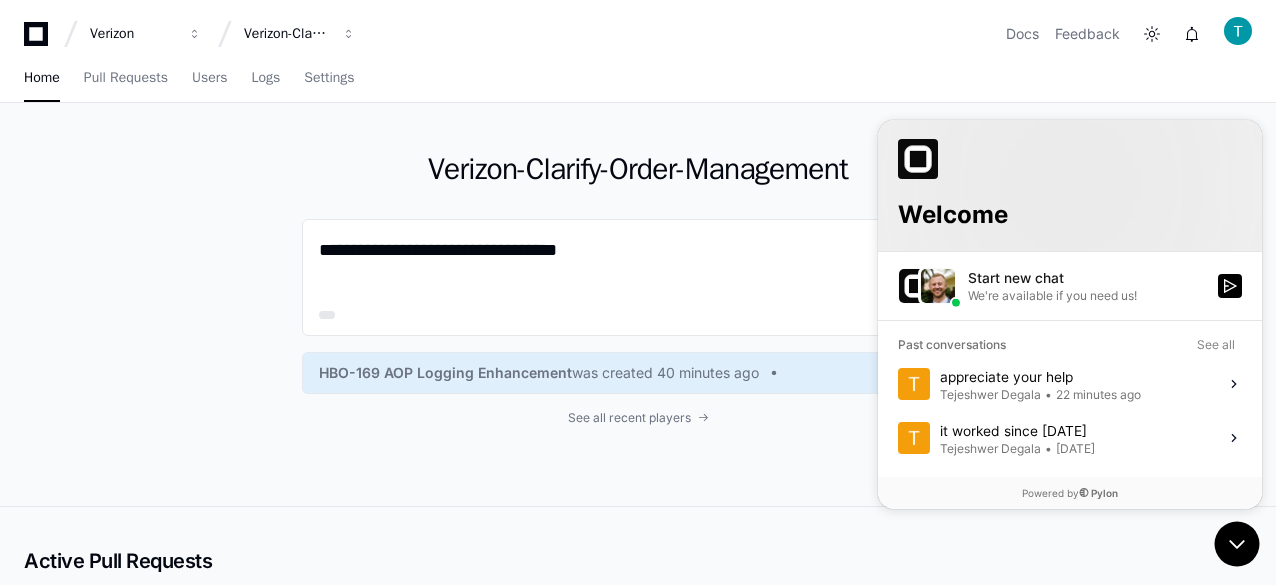 click on "Home Pull Requests Users Logs Settings" at bounding box center [638, 79] 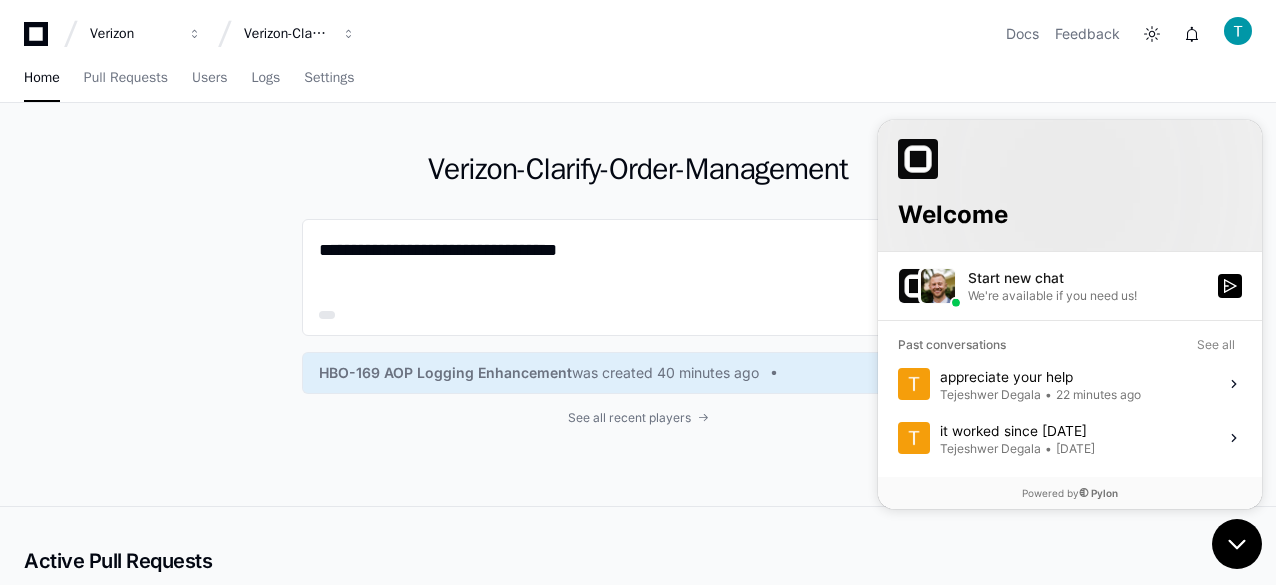 click 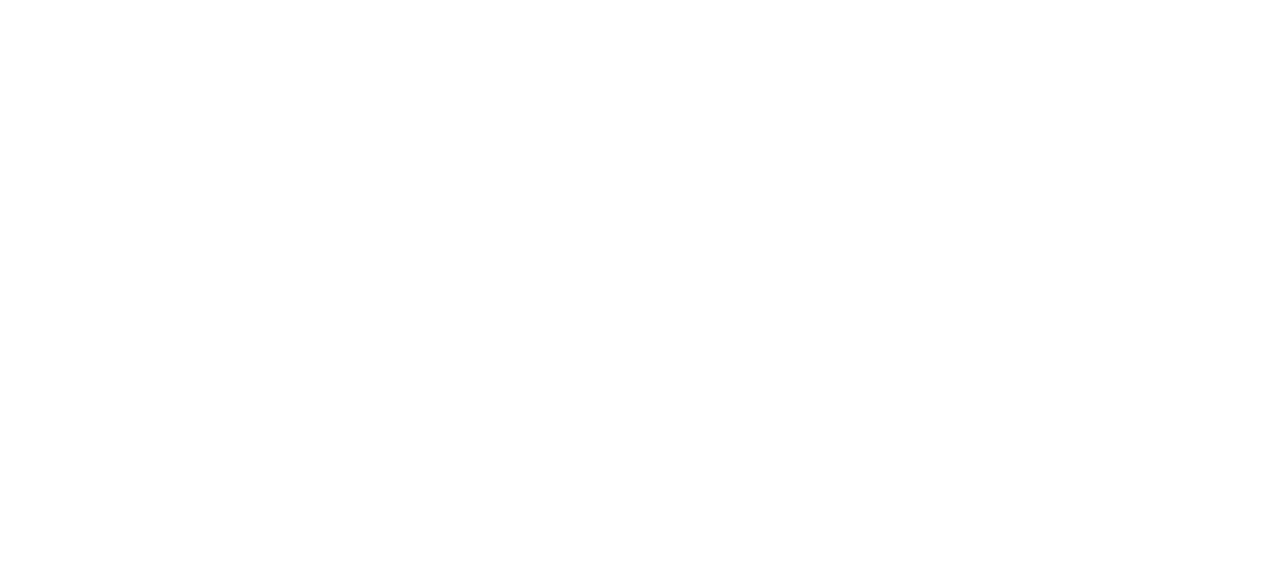 scroll, scrollTop: 0, scrollLeft: 0, axis: both 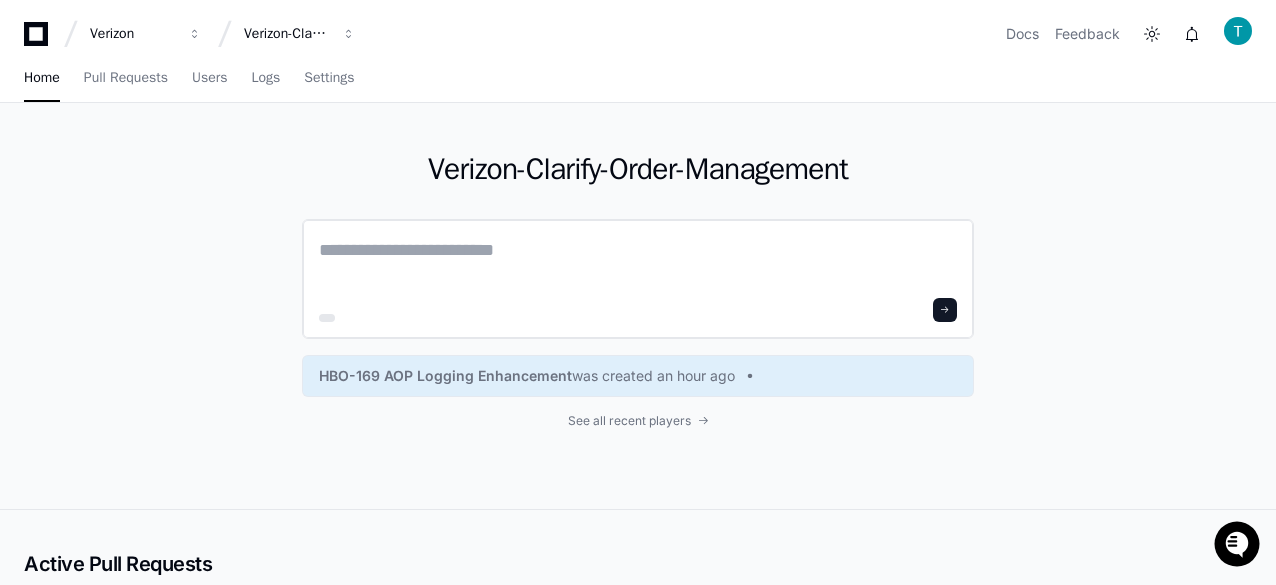click 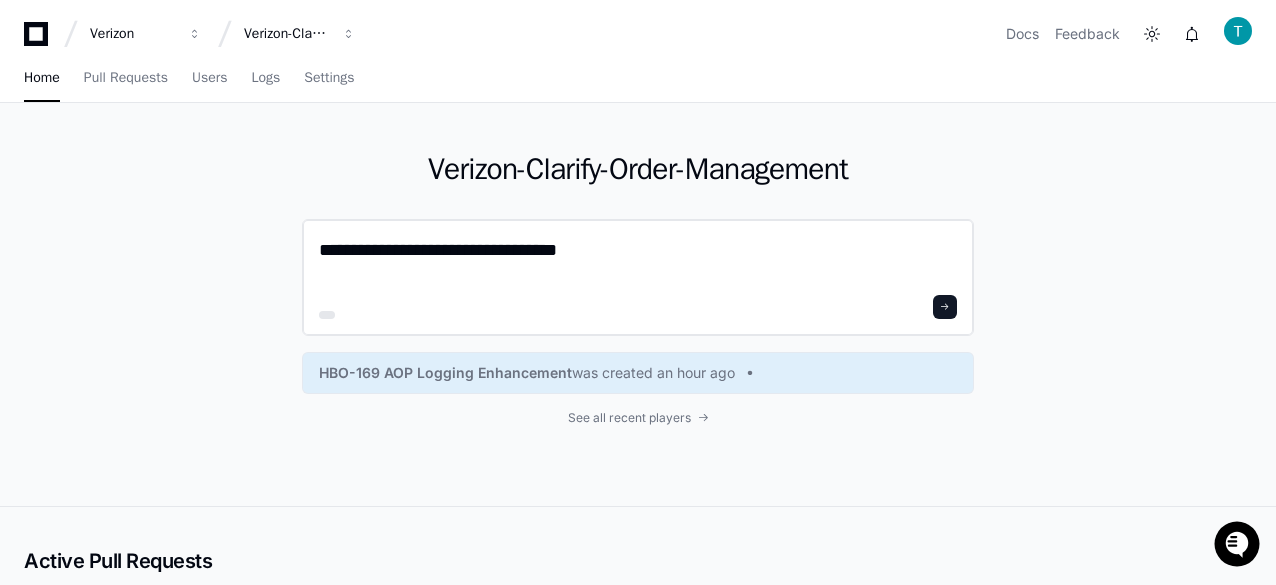 type on "**********" 